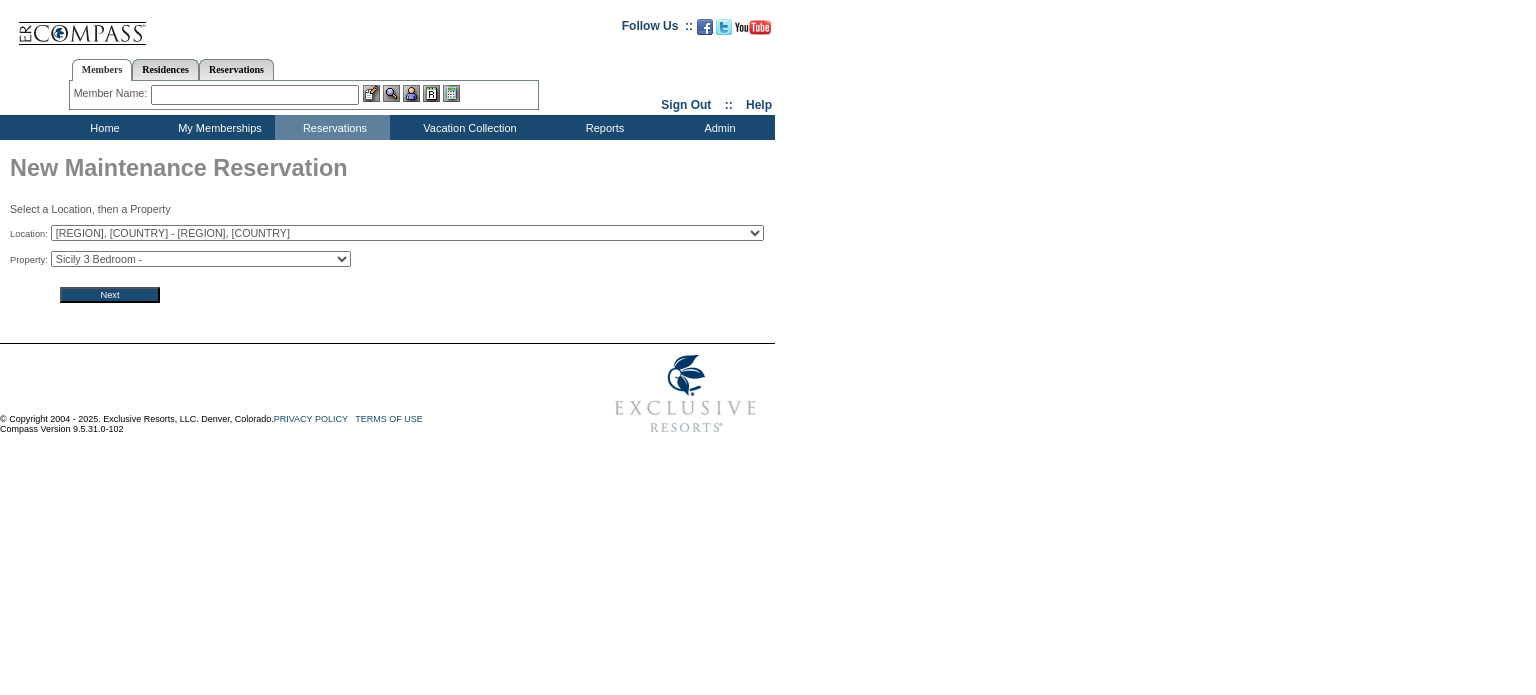 scroll, scrollTop: 0, scrollLeft: 0, axis: both 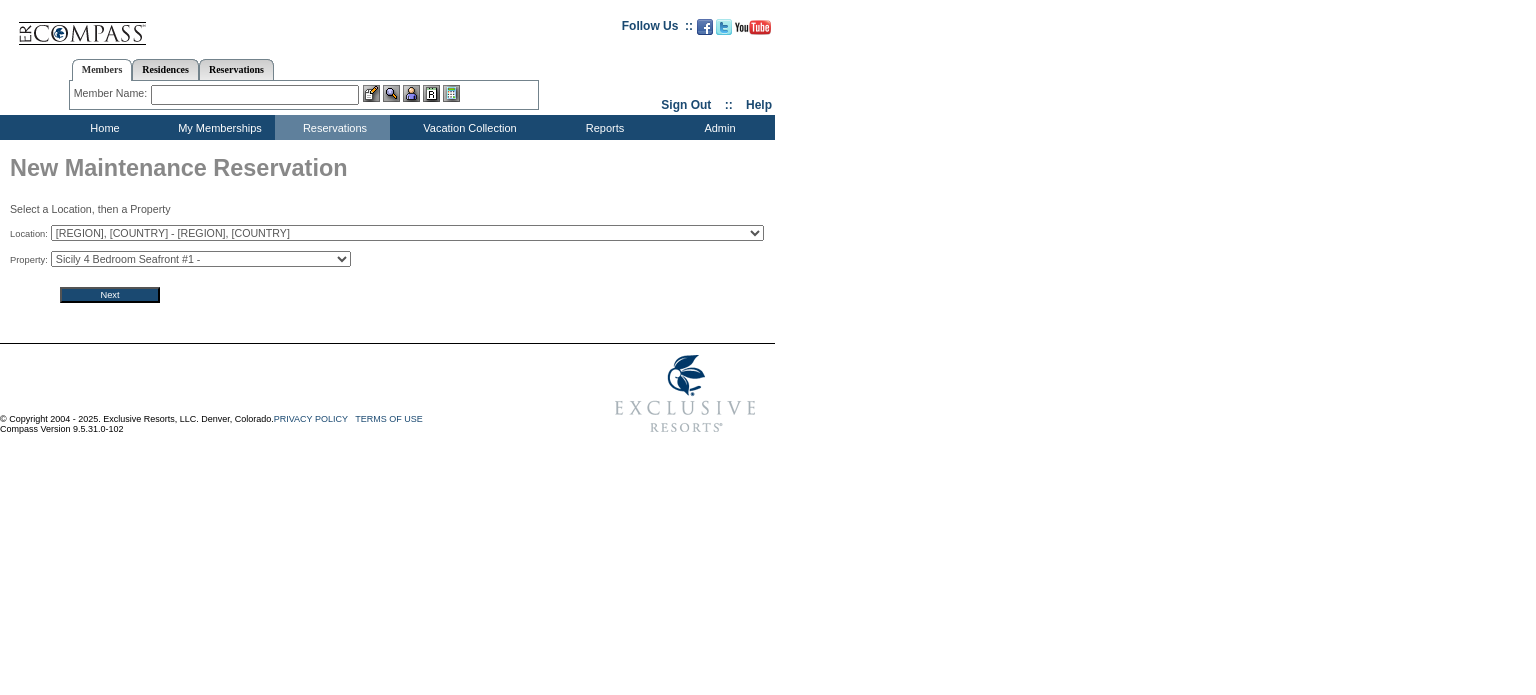 click on "Sicily 3 Bedroom -
Sicily 4 Bedroom Seafront #1 -
Agata 10 -
Sicily 4 Bedroom Seafront #2 -" at bounding box center [201, 259] 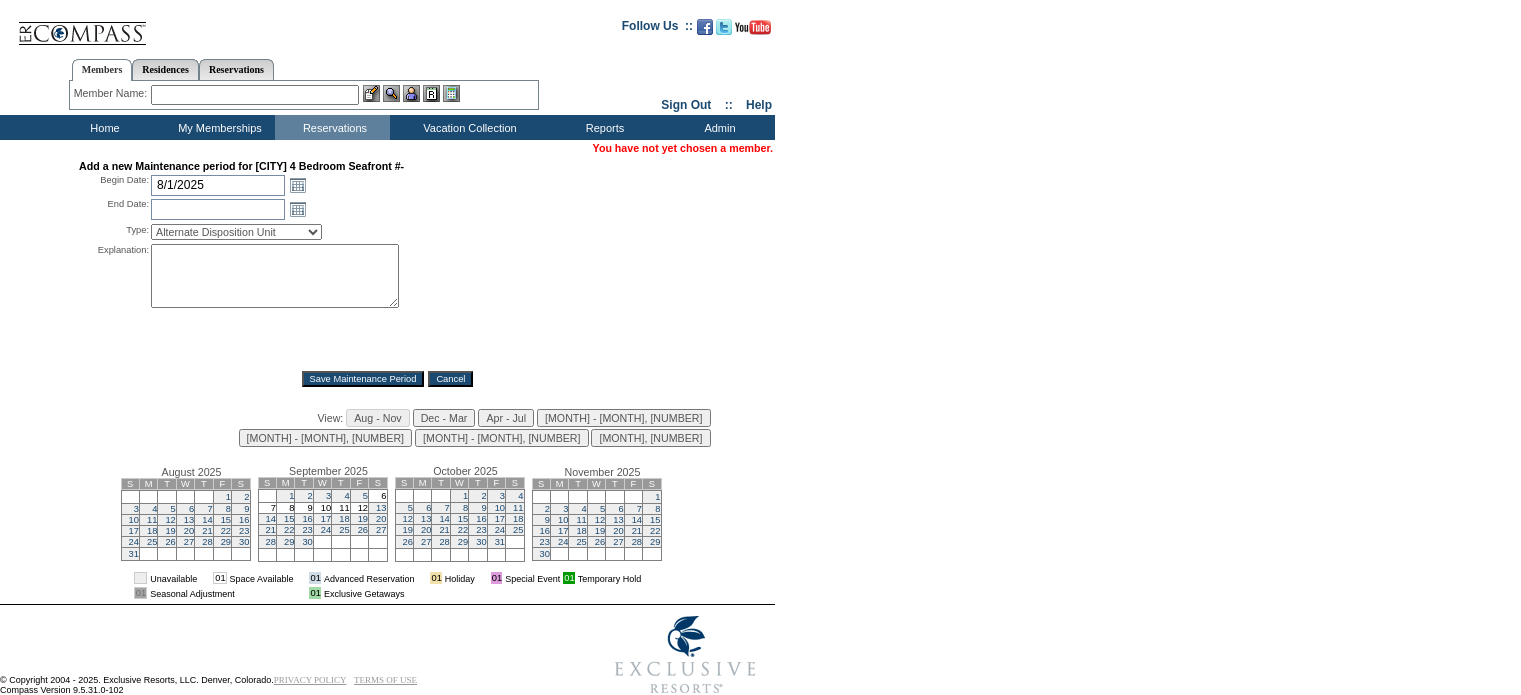 scroll, scrollTop: 0, scrollLeft: 0, axis: both 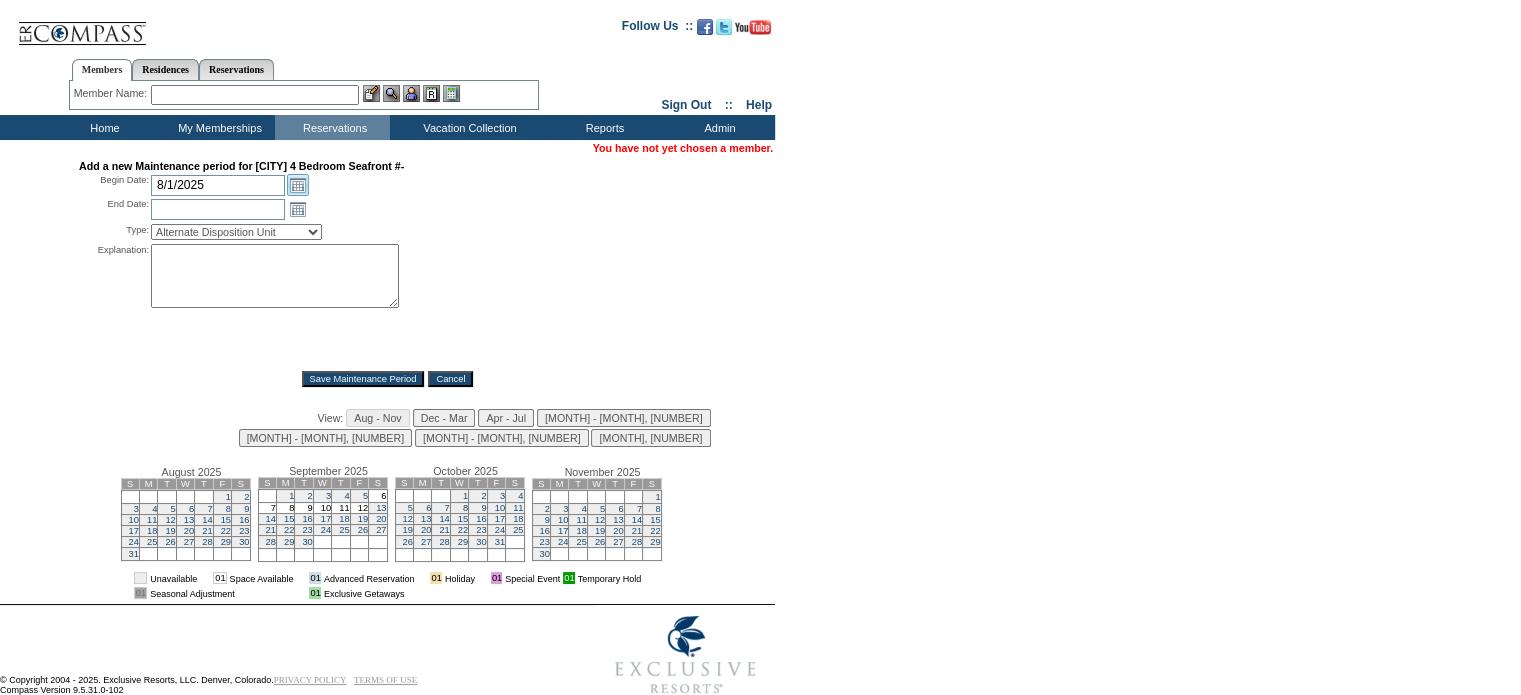 click on "Open the calendar popup." at bounding box center [298, 185] 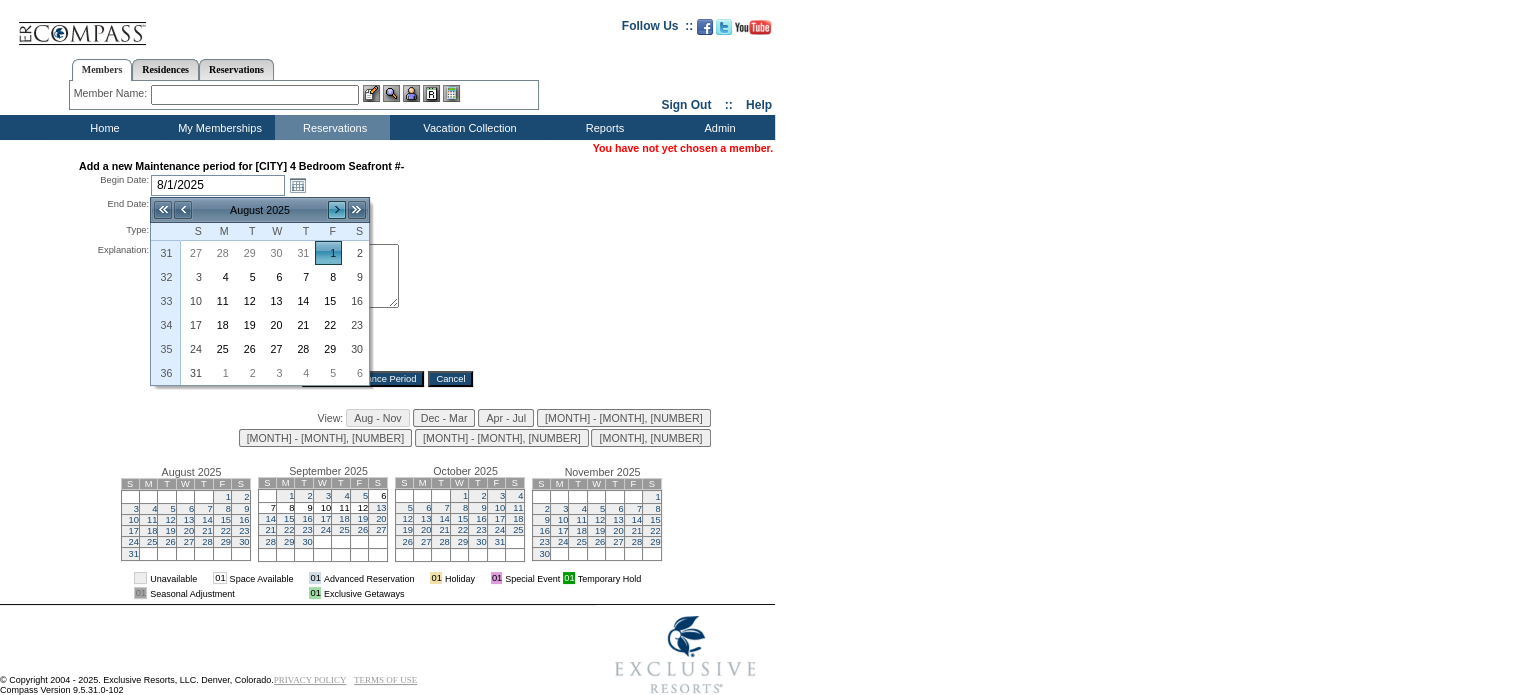click on ">" at bounding box center [337, 210] 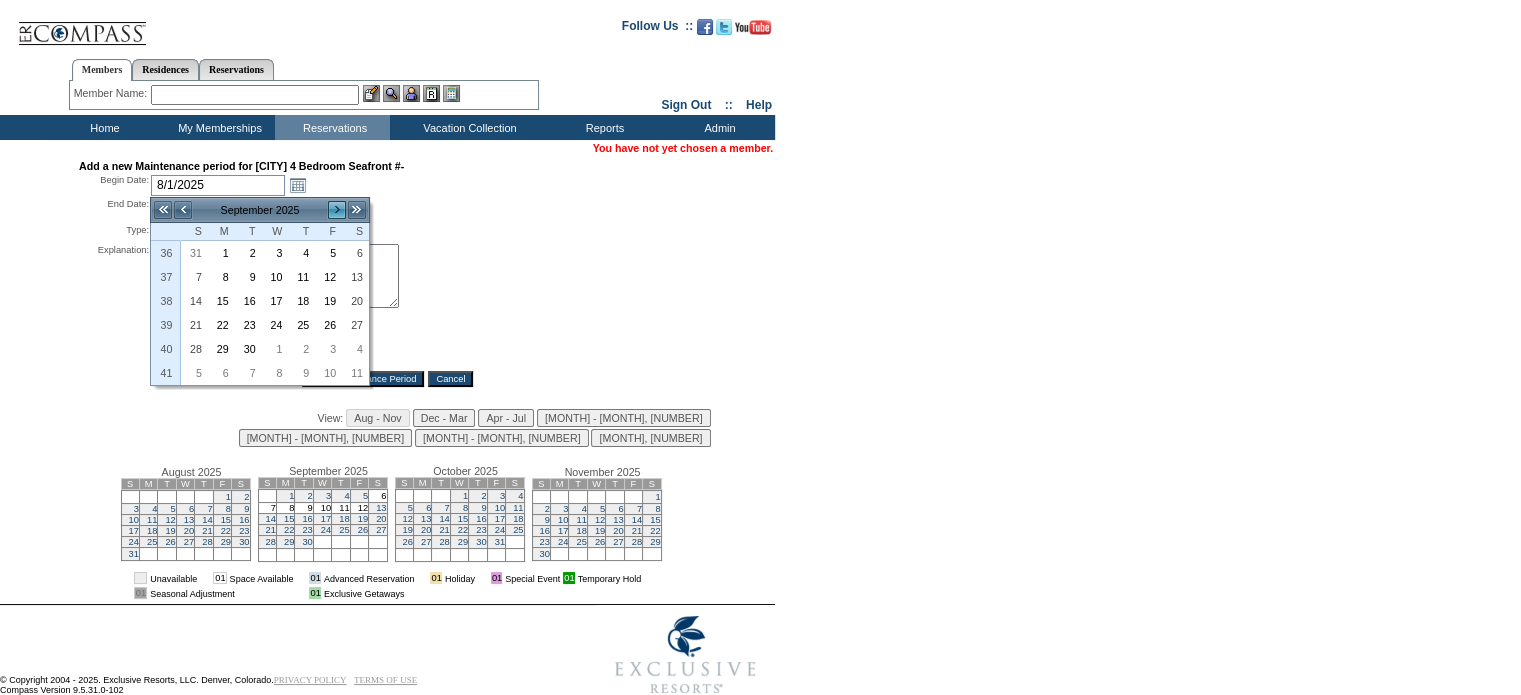 click on ">" at bounding box center (337, 210) 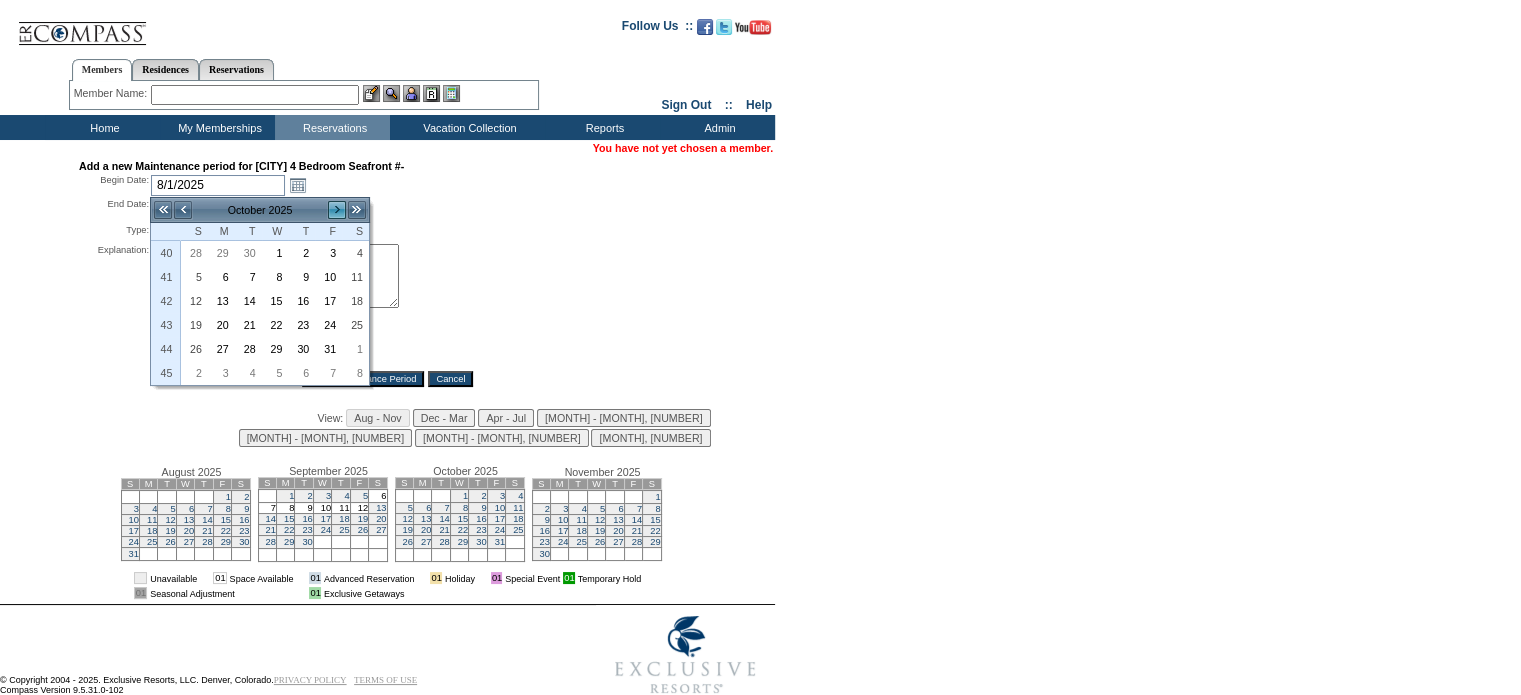 click on ">" at bounding box center [337, 210] 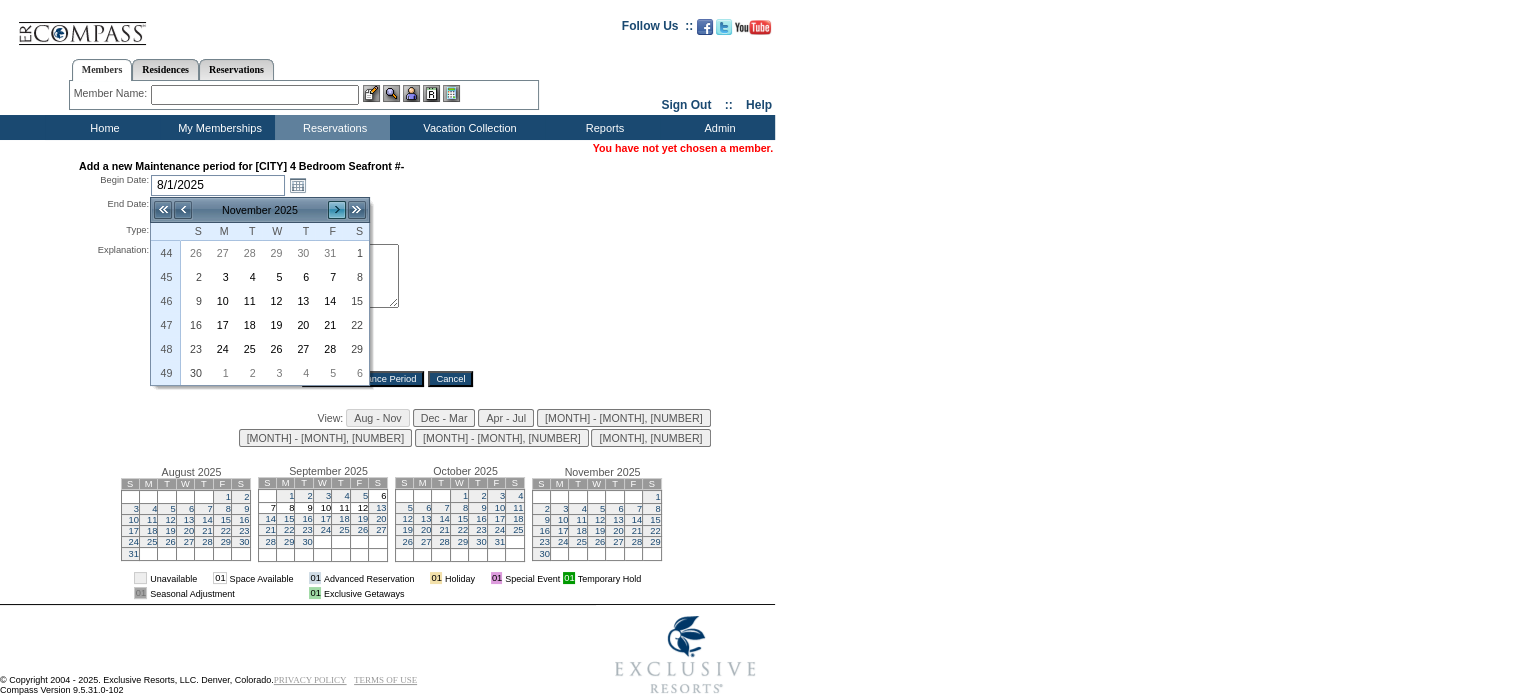 click on ">" at bounding box center [337, 210] 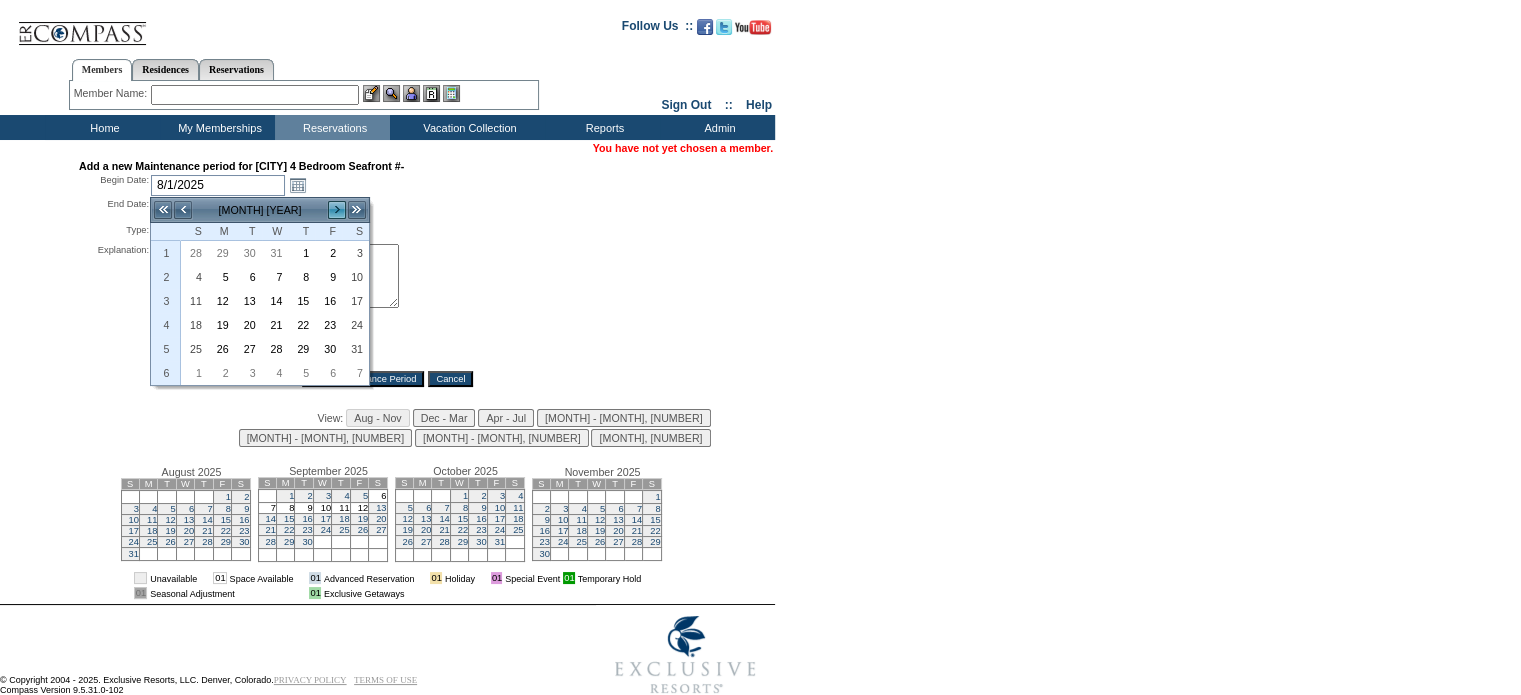 click on ">" at bounding box center [337, 210] 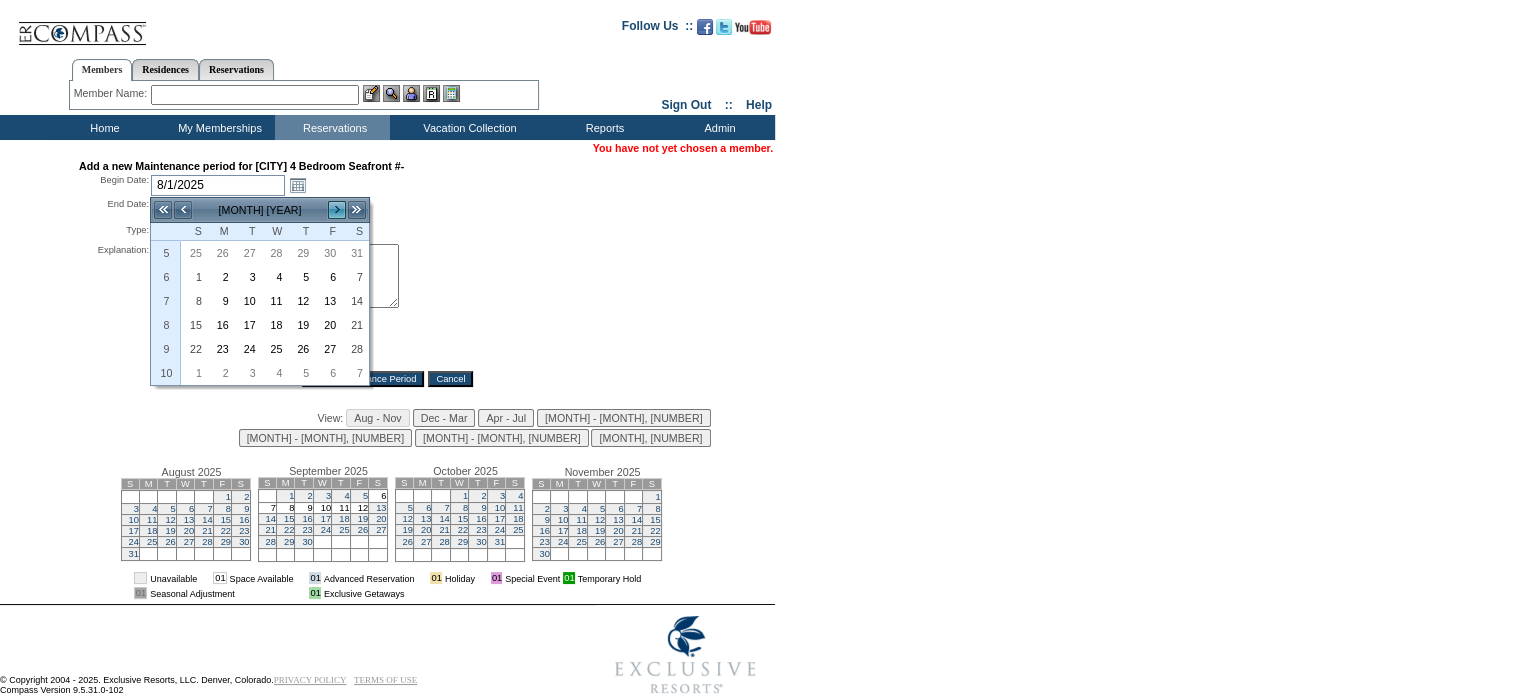 click on ">" at bounding box center (337, 210) 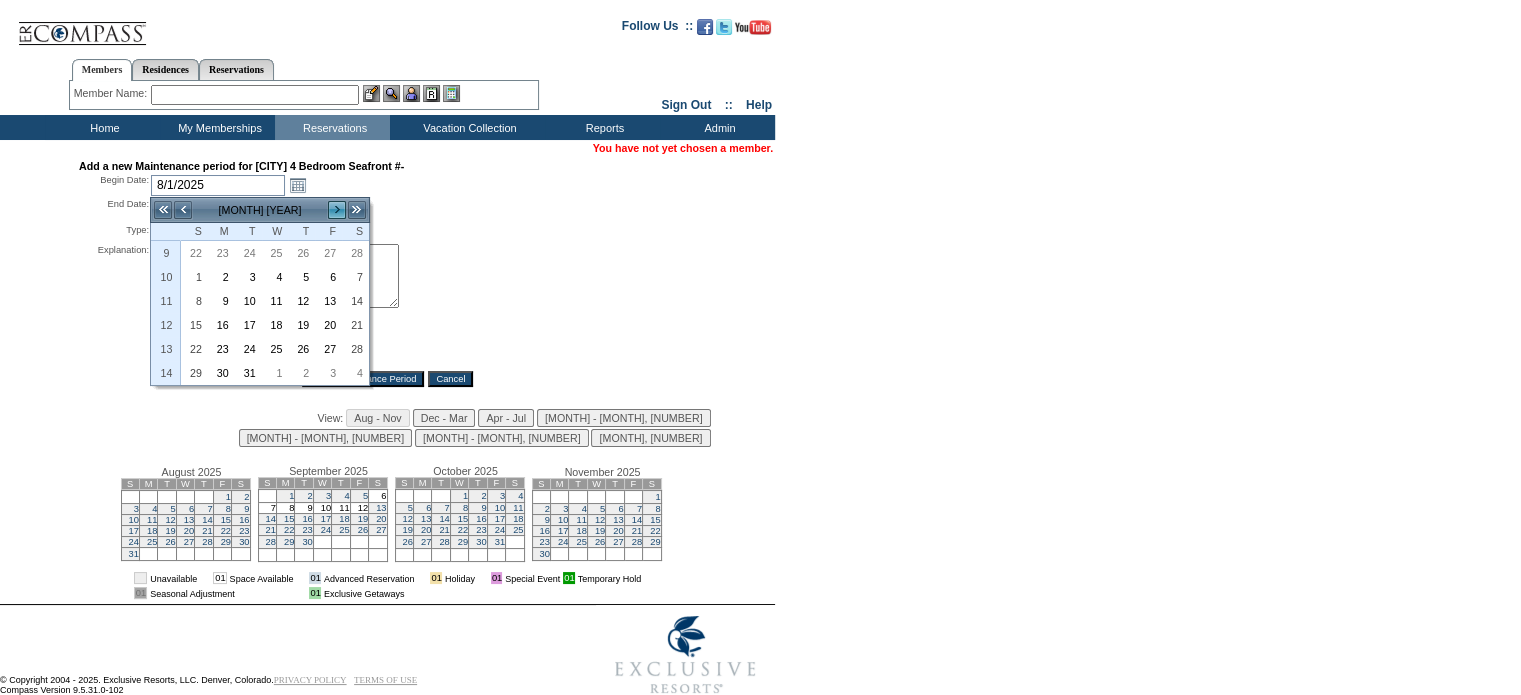 click on ">" at bounding box center (337, 210) 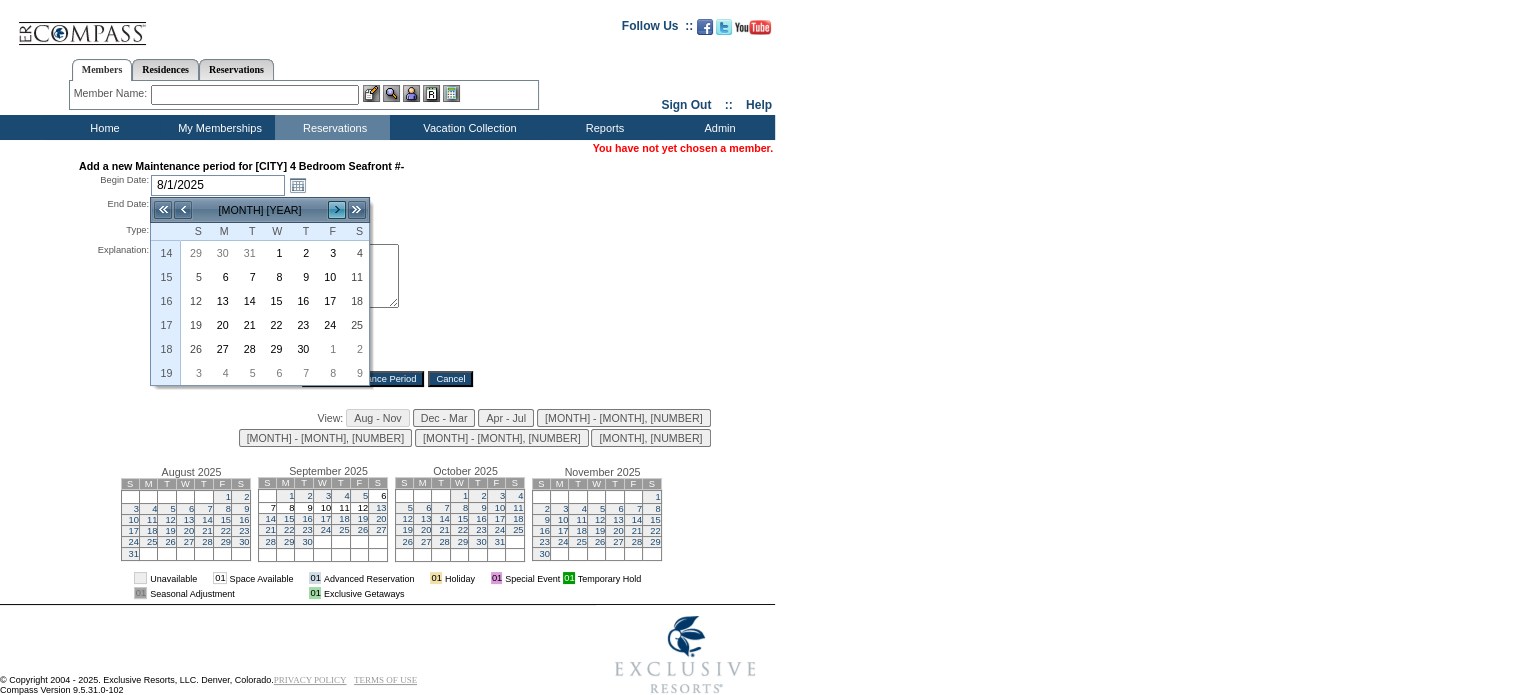 click on ">" at bounding box center (337, 210) 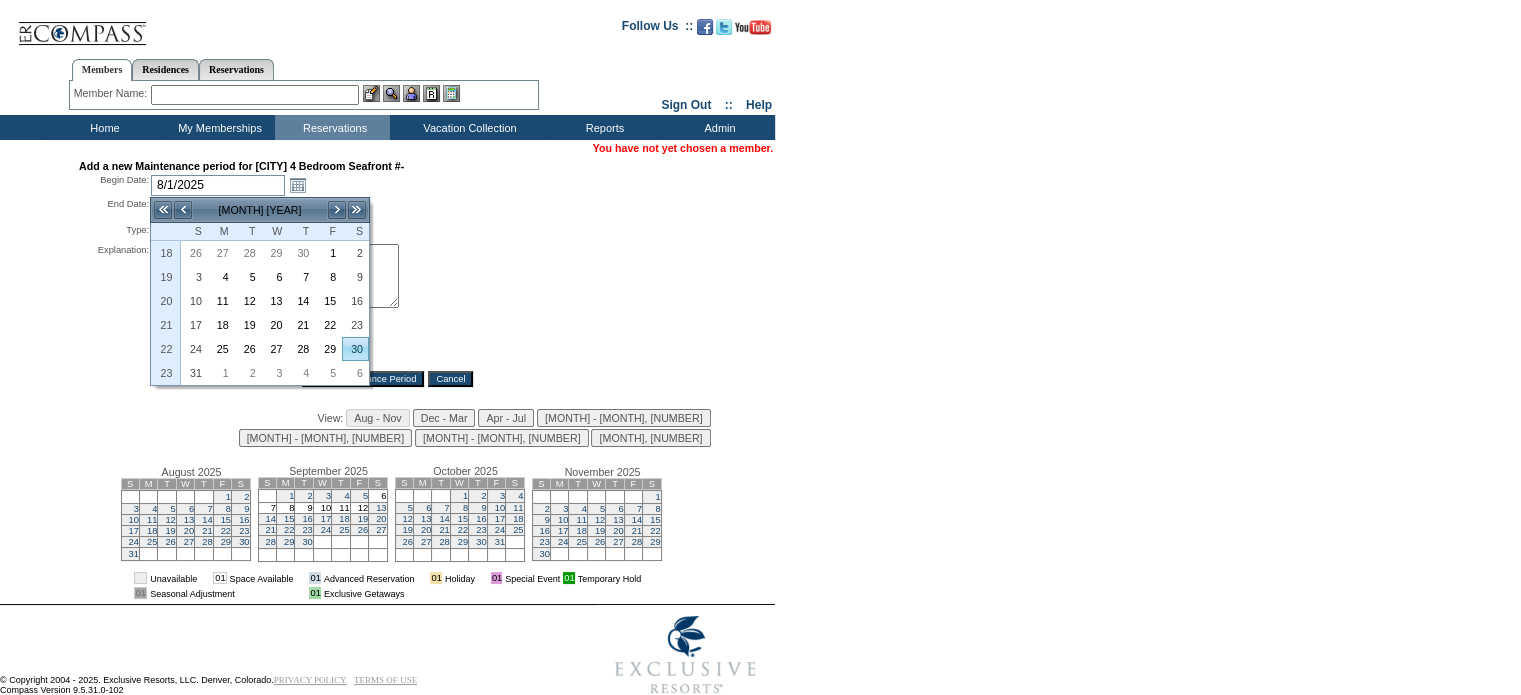 click on "30" at bounding box center [355, 349] 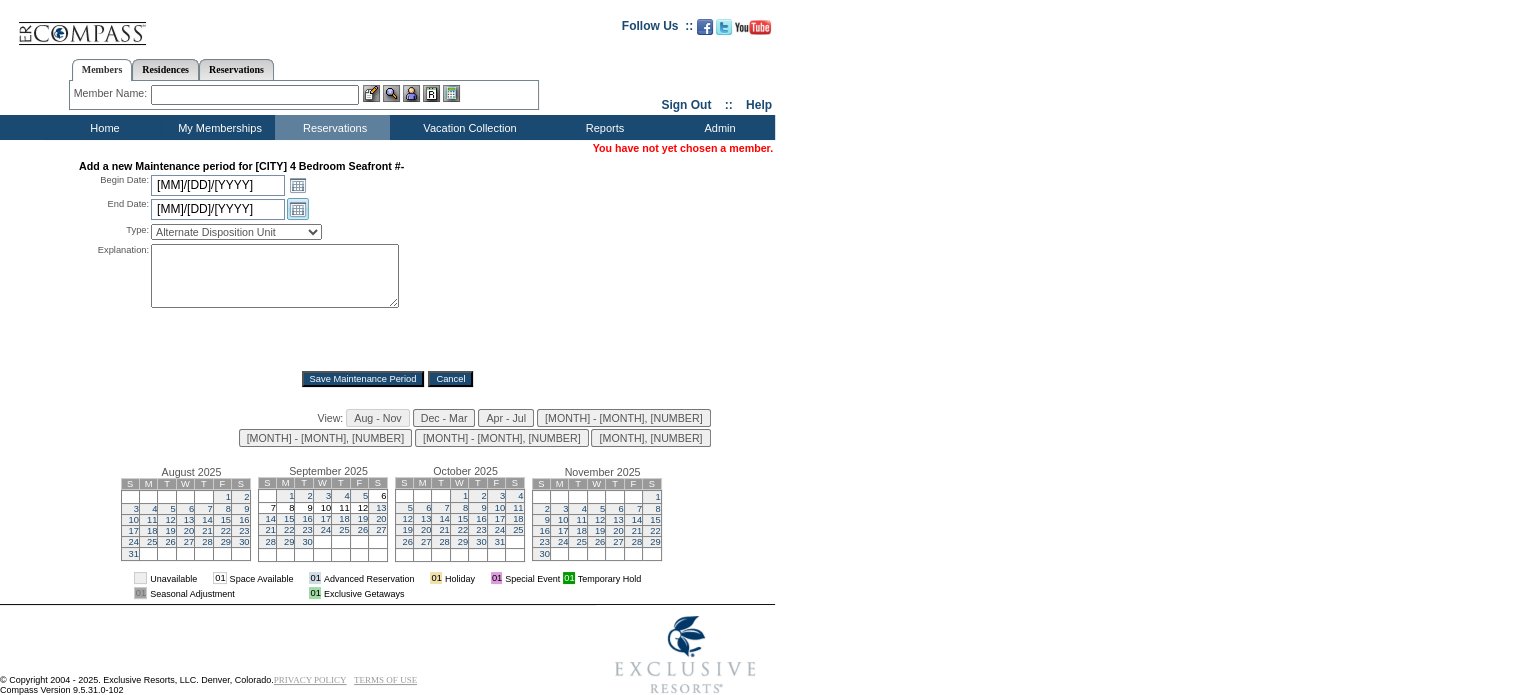 click on "Open the calendar popup." at bounding box center [298, 209] 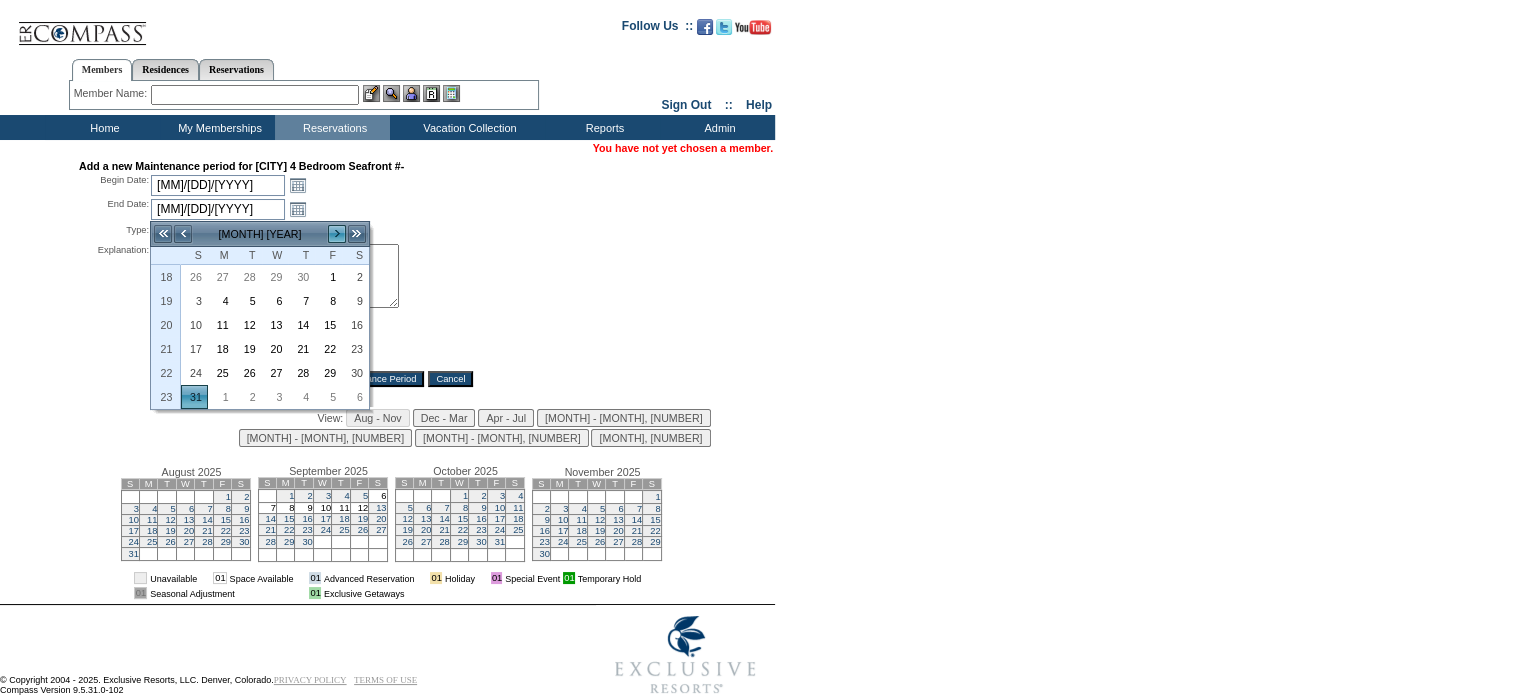 click on ">" at bounding box center [337, 234] 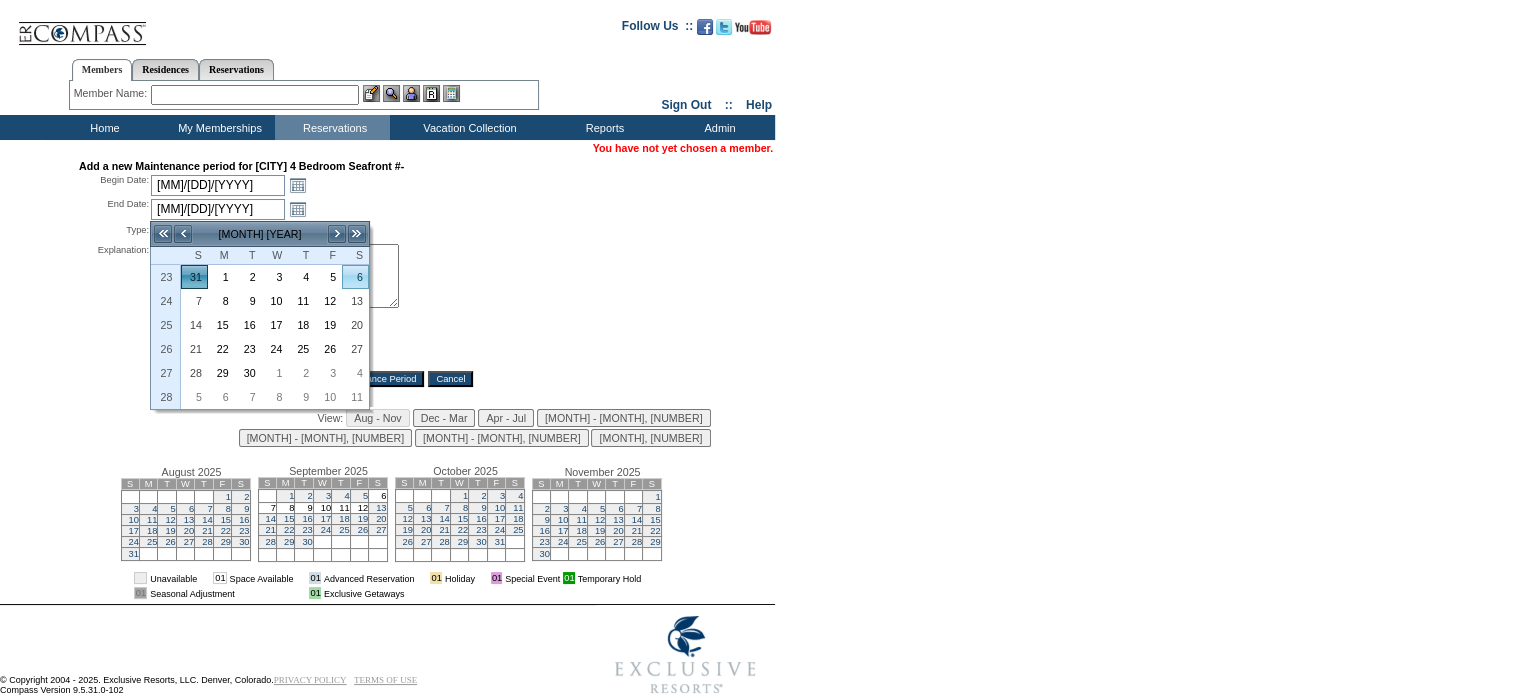click on "6" at bounding box center [355, 277] 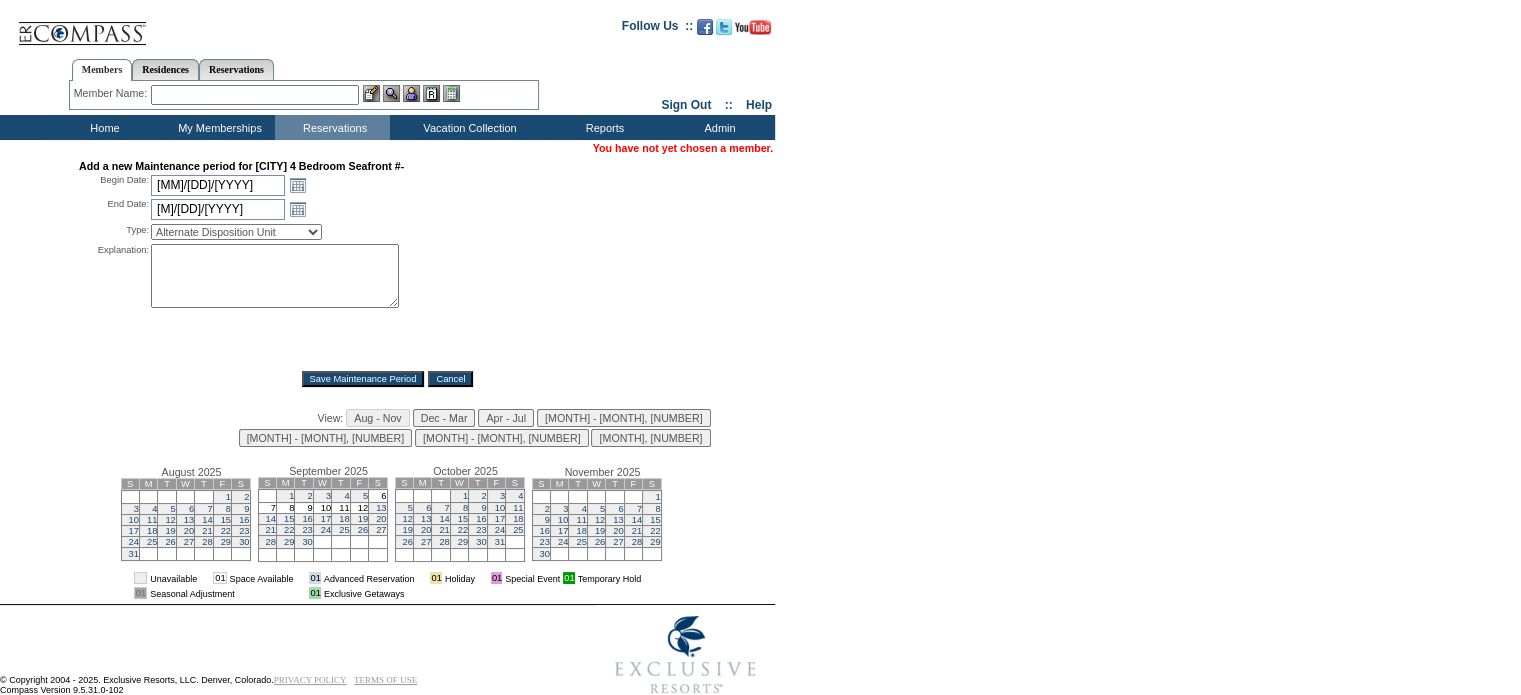 click on "Alternate Disposition Unit
Business Hold
Disposition
Exclusive Alliance Partner Hold
Extended Stay
Inventory Release
Lease Contract Blackout
OIAL Unavailable
Prevent Member Moving
Property Closure
Property Maintenance
Seasonal Resort Closure
Villa Program" at bounding box center [236, 232] 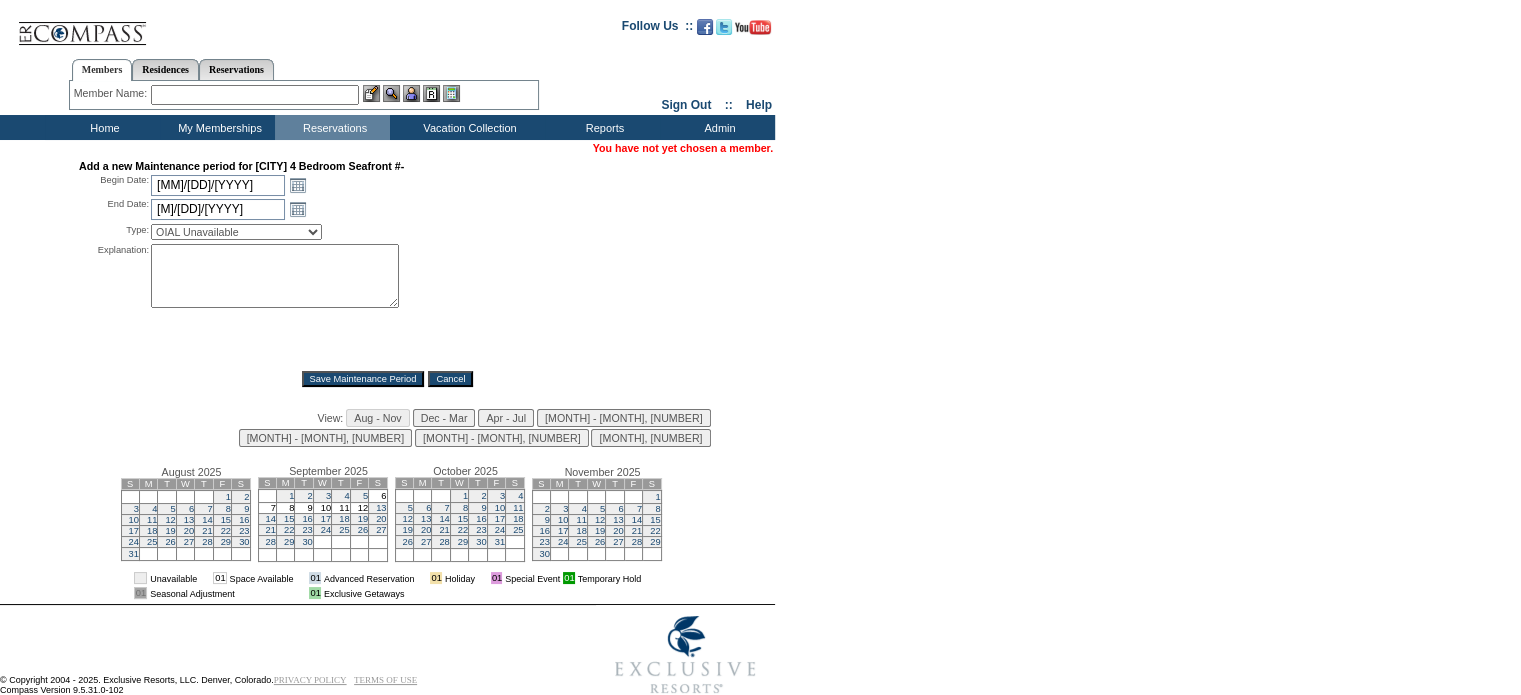 click on "Alternate Disposition Unit
Business Hold
Disposition
Exclusive Alliance Partner Hold
Extended Stay
Inventory Release
Lease Contract Blackout
OIAL Unavailable
Prevent Member Moving
Property Closure
Property Maintenance
Seasonal Resort Closure
Villa Program" at bounding box center [236, 232] 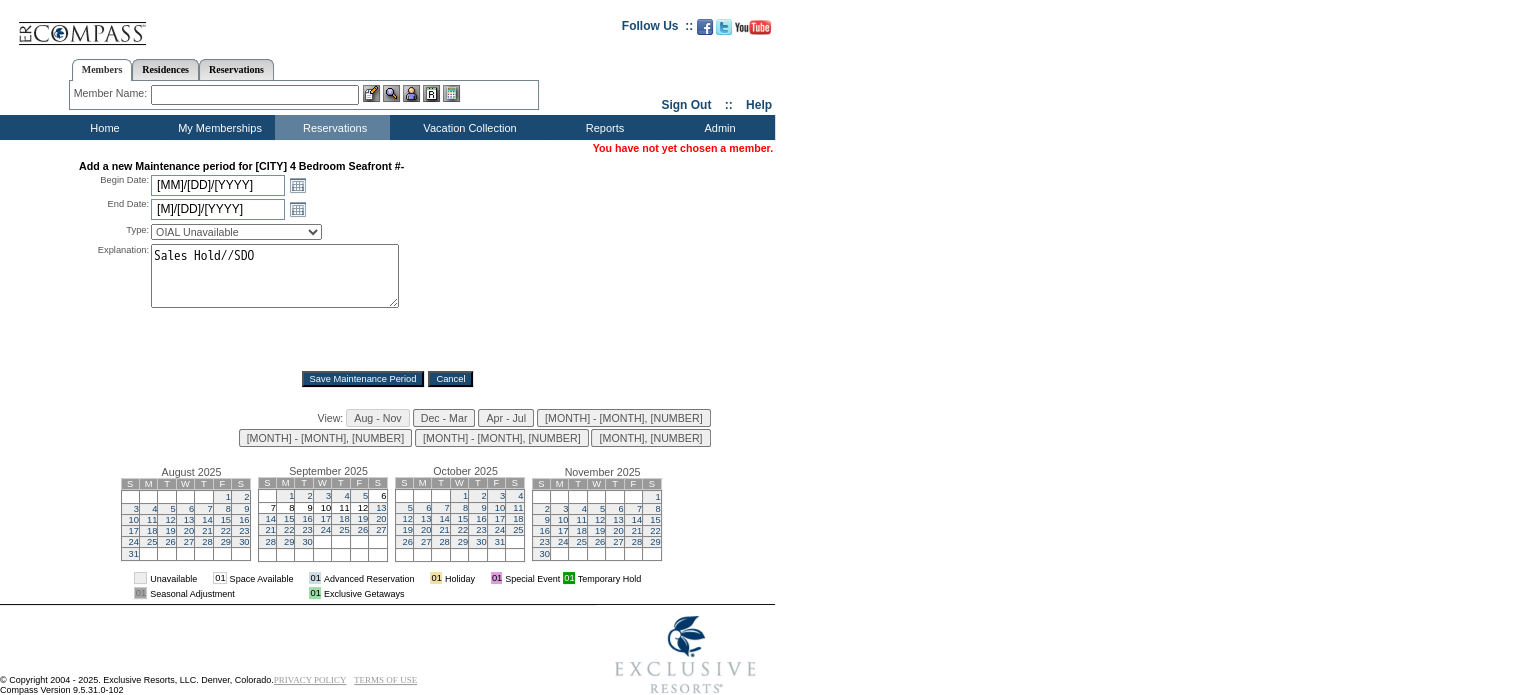 type on "Sales Hold//SDO" 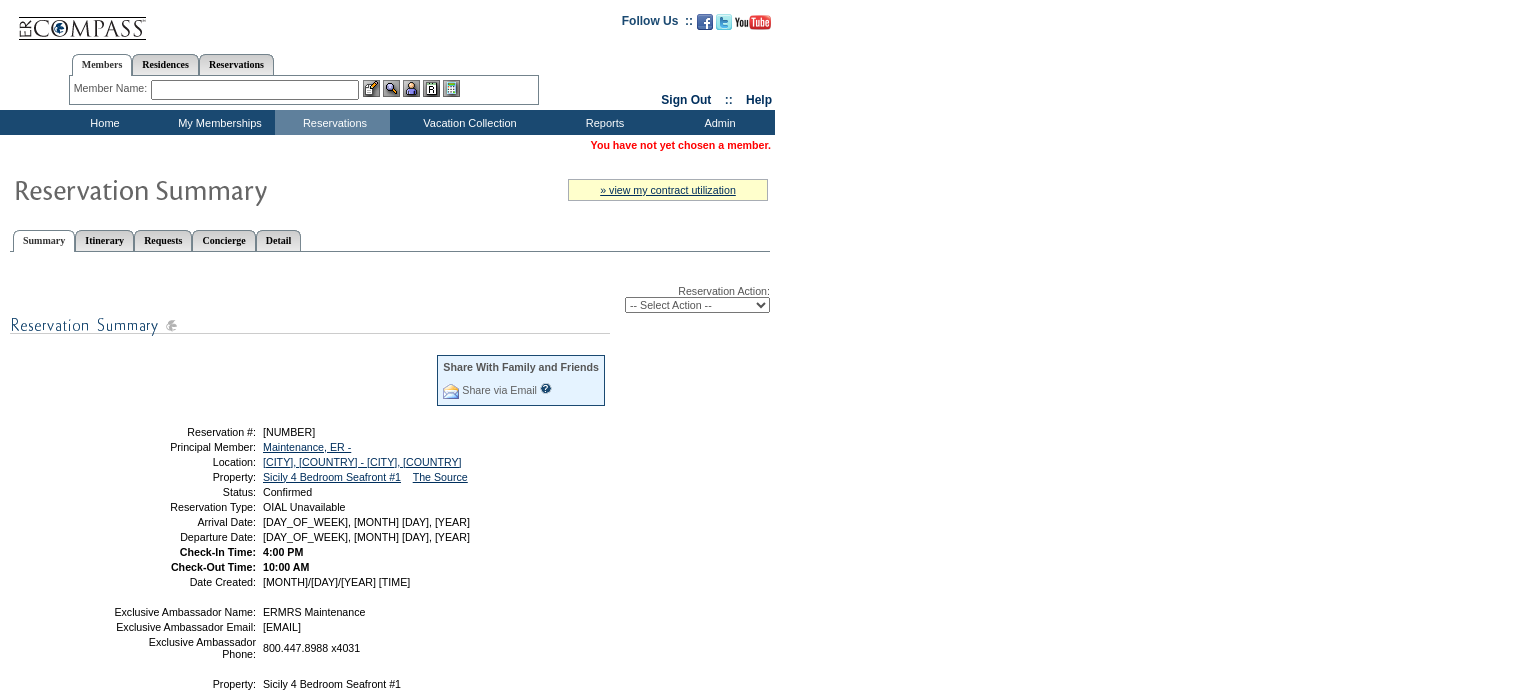 scroll, scrollTop: 0, scrollLeft: 0, axis: both 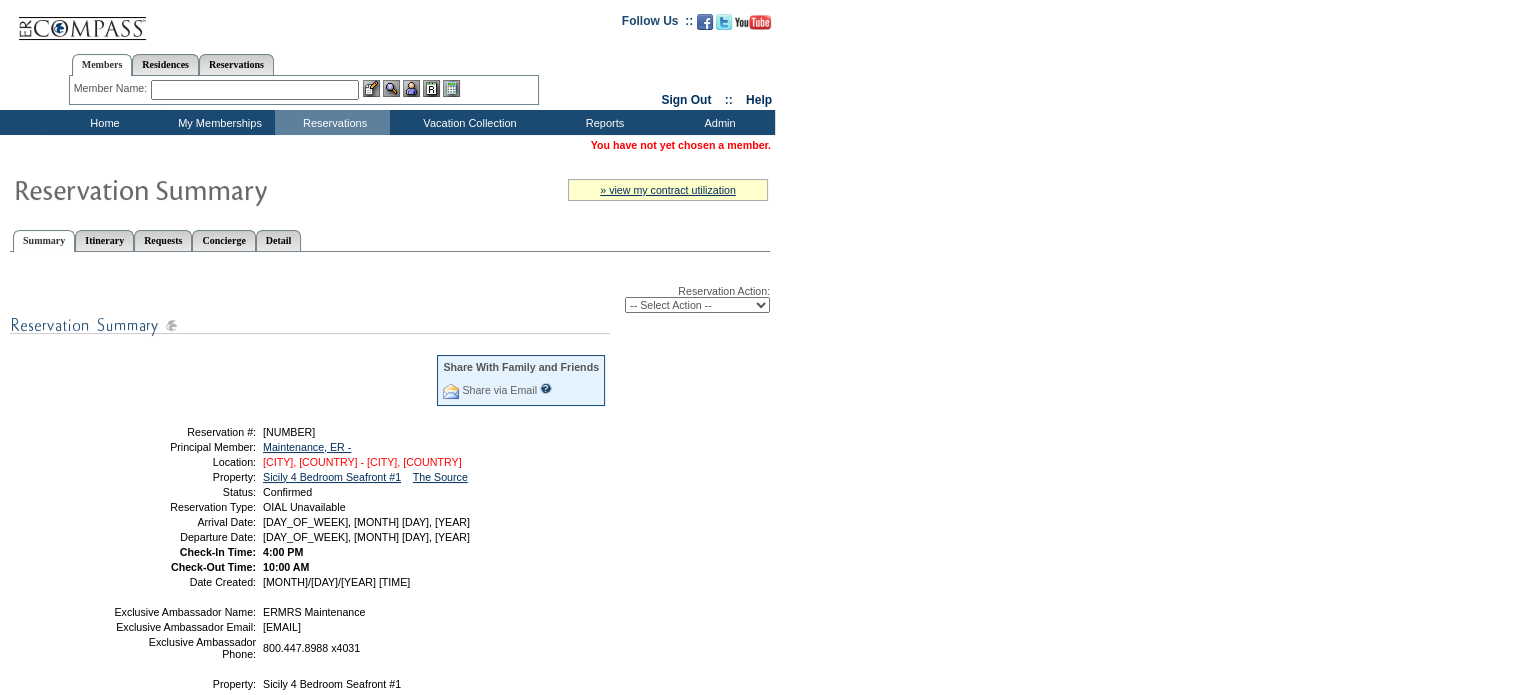 click on "[CITY], [COUNTRY] - [CITY], [COUNTRY]" at bounding box center (362, 462) 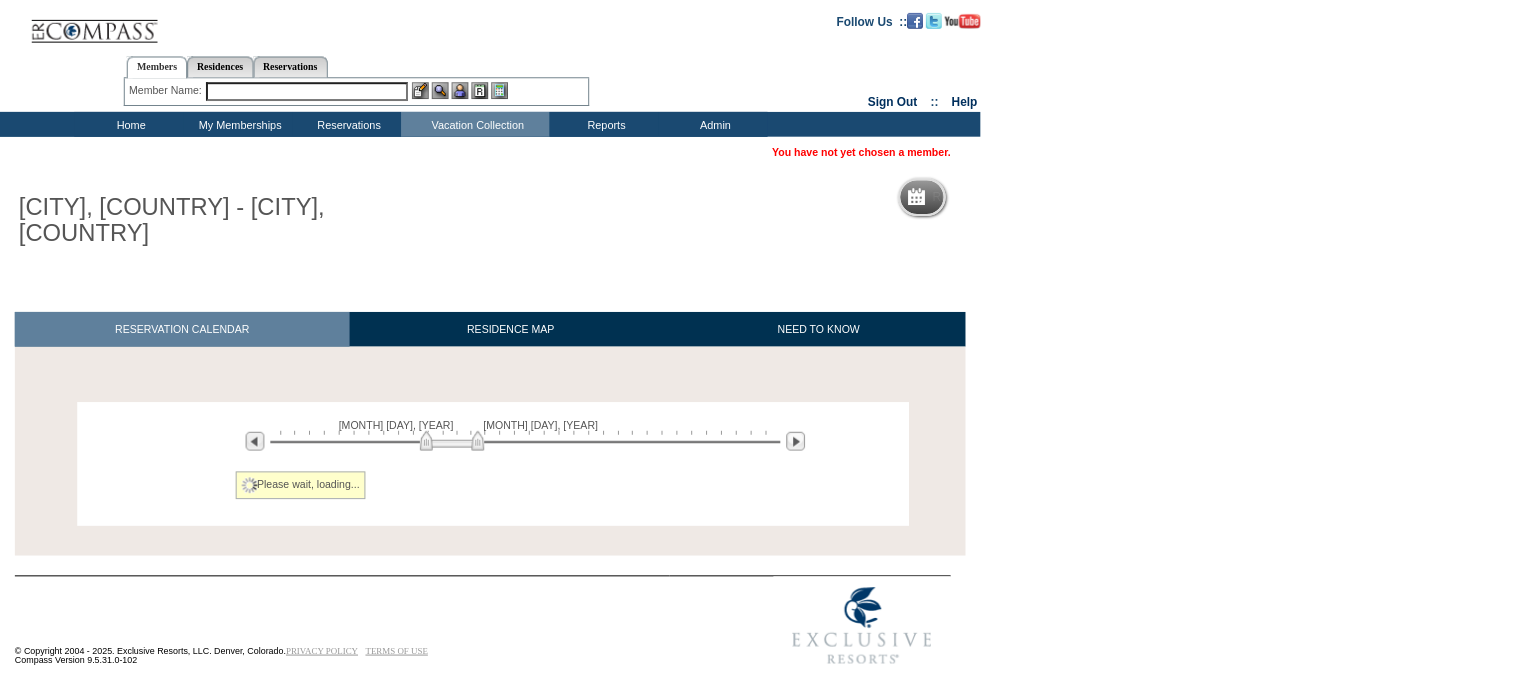 scroll, scrollTop: 0, scrollLeft: 0, axis: both 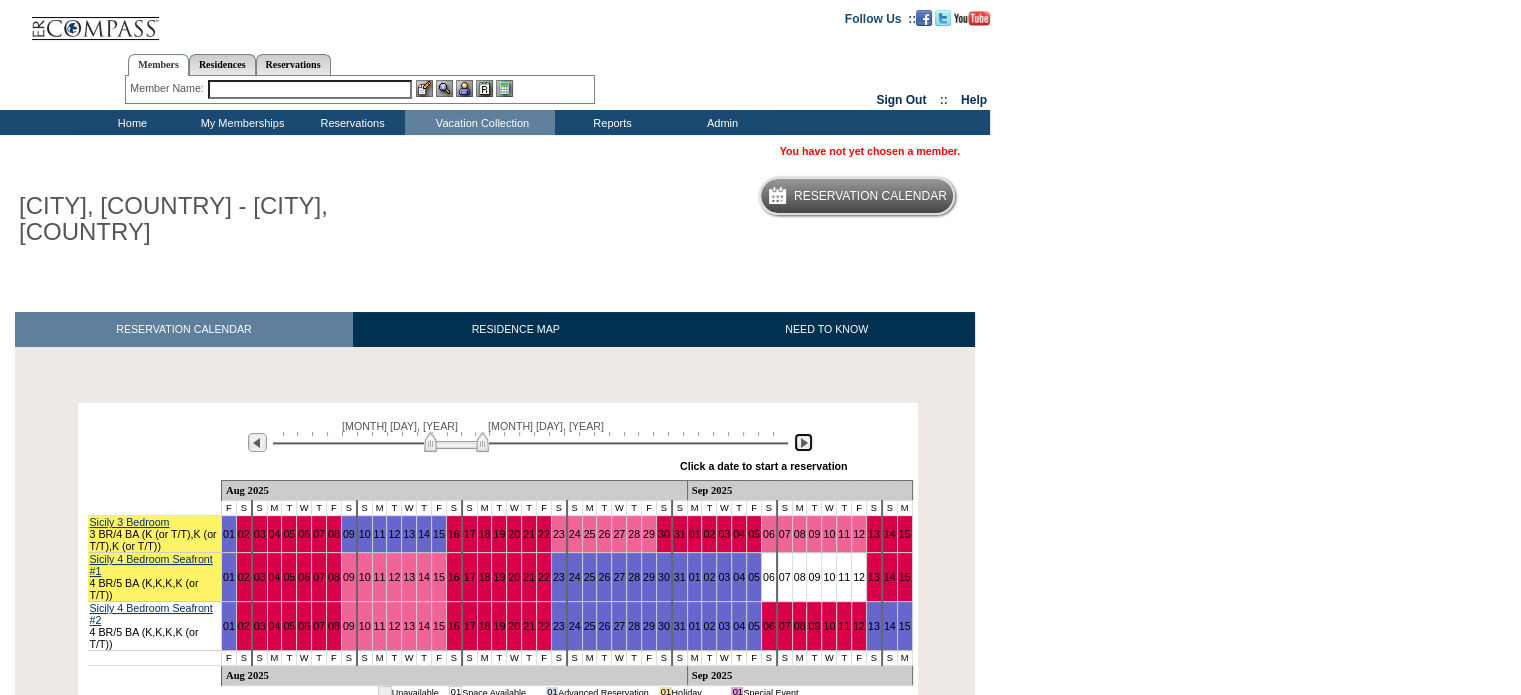click at bounding box center (803, 442) 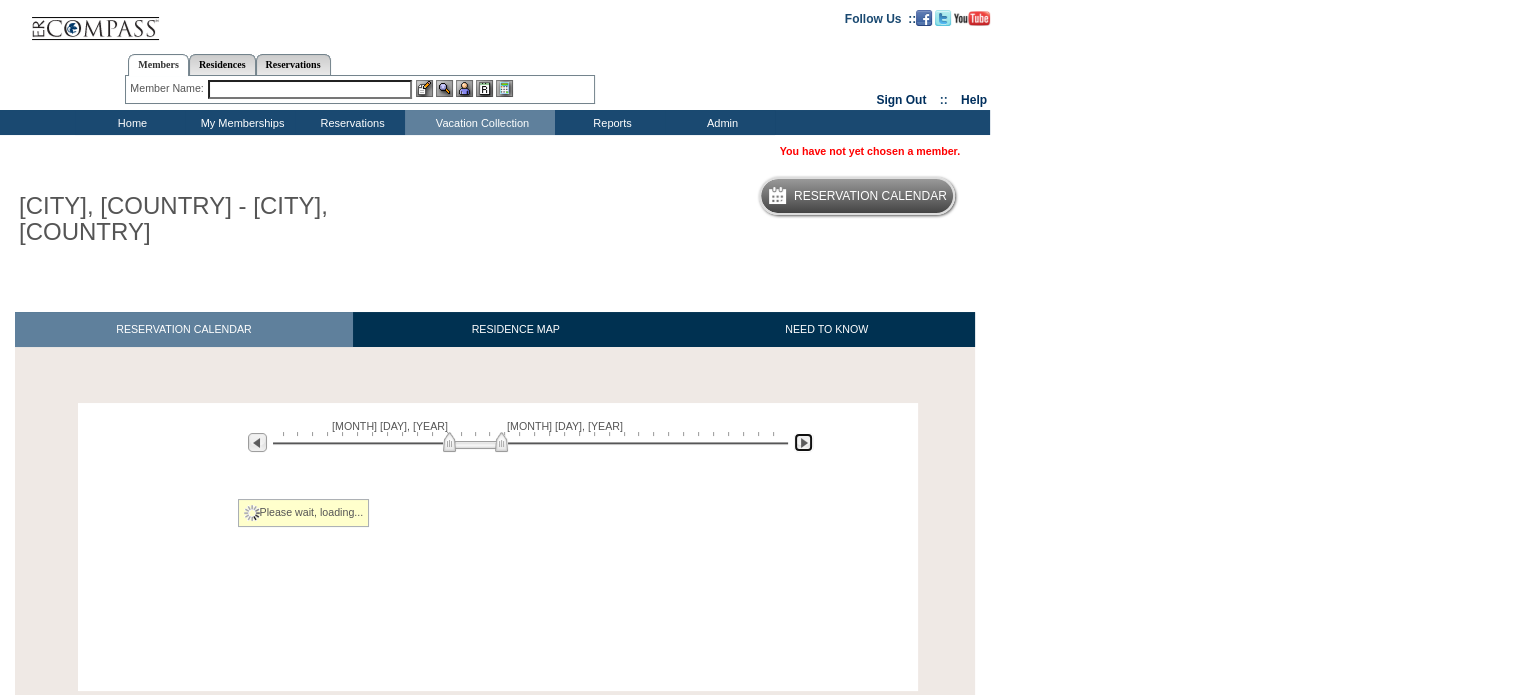 click at bounding box center [803, 442] 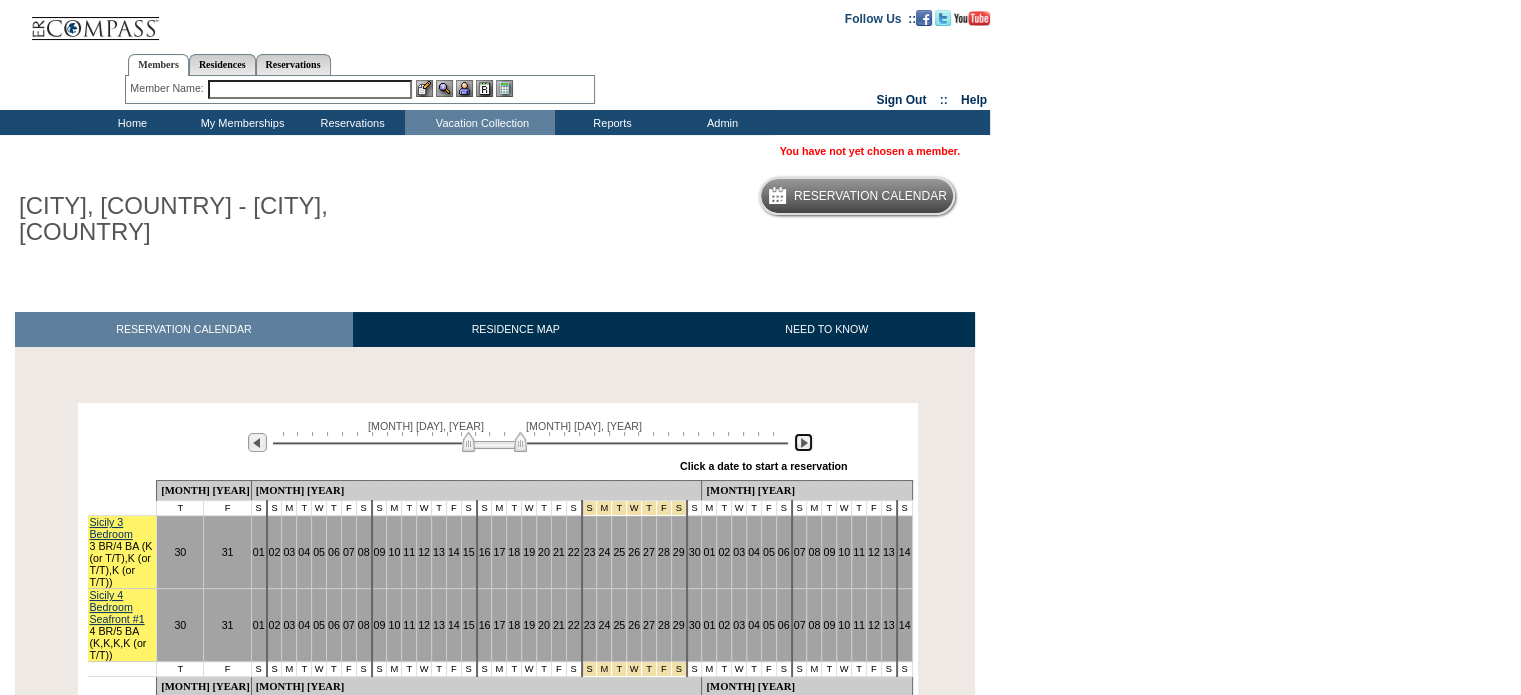 click at bounding box center (803, 442) 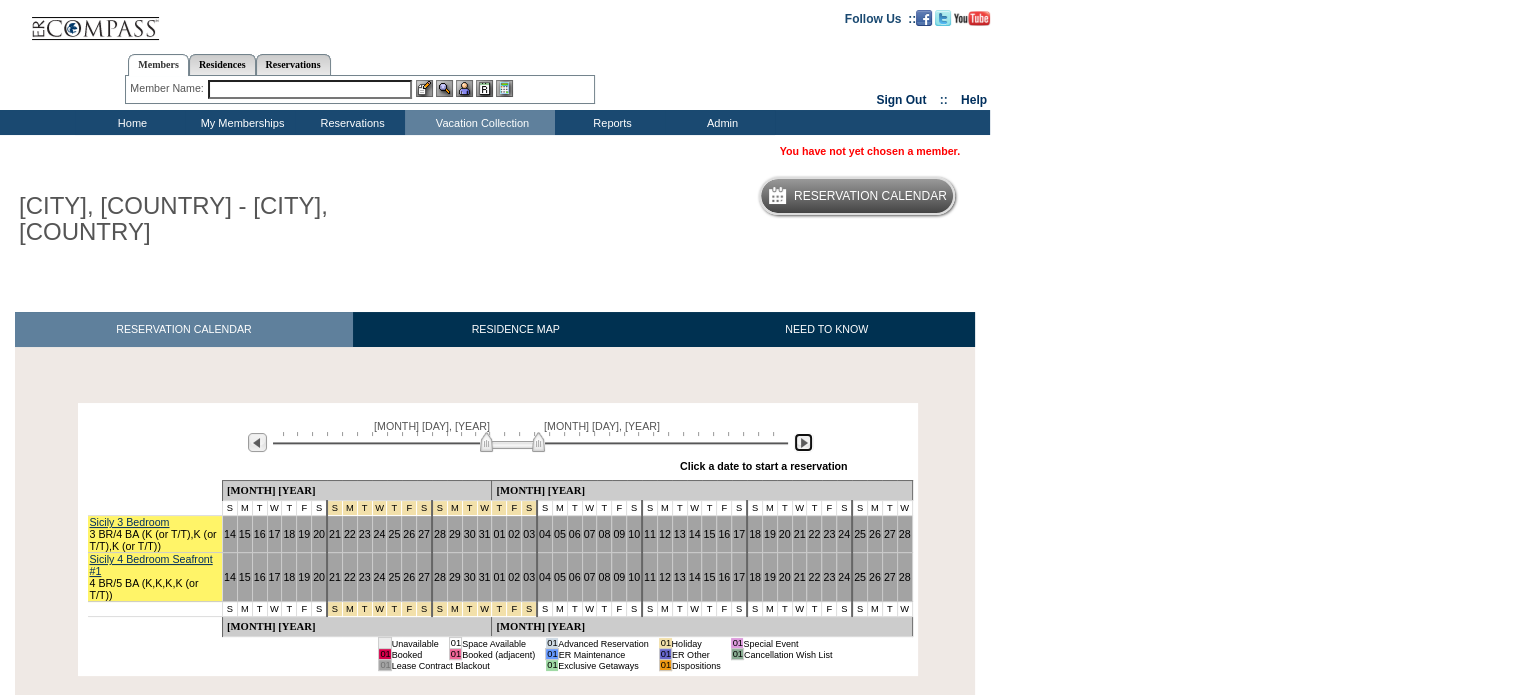 click at bounding box center (803, 442) 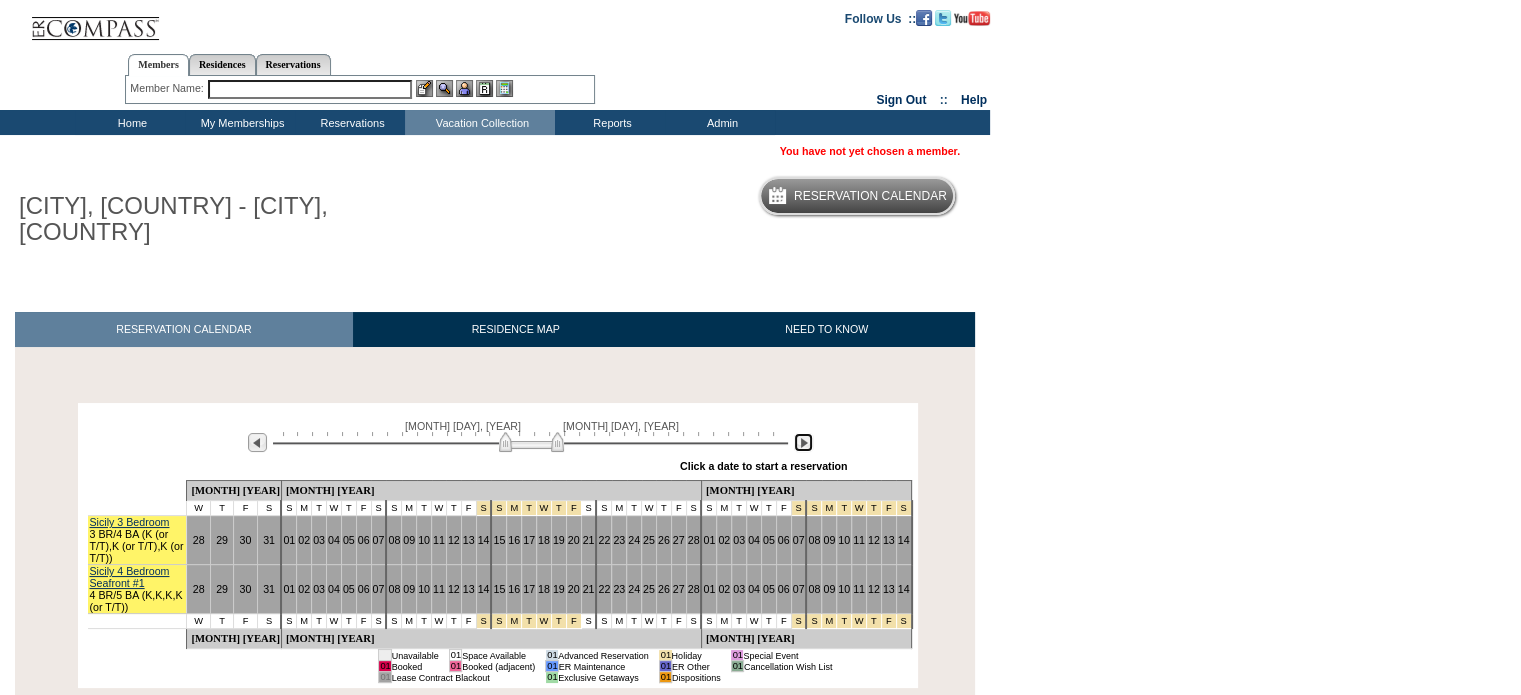click at bounding box center [803, 442] 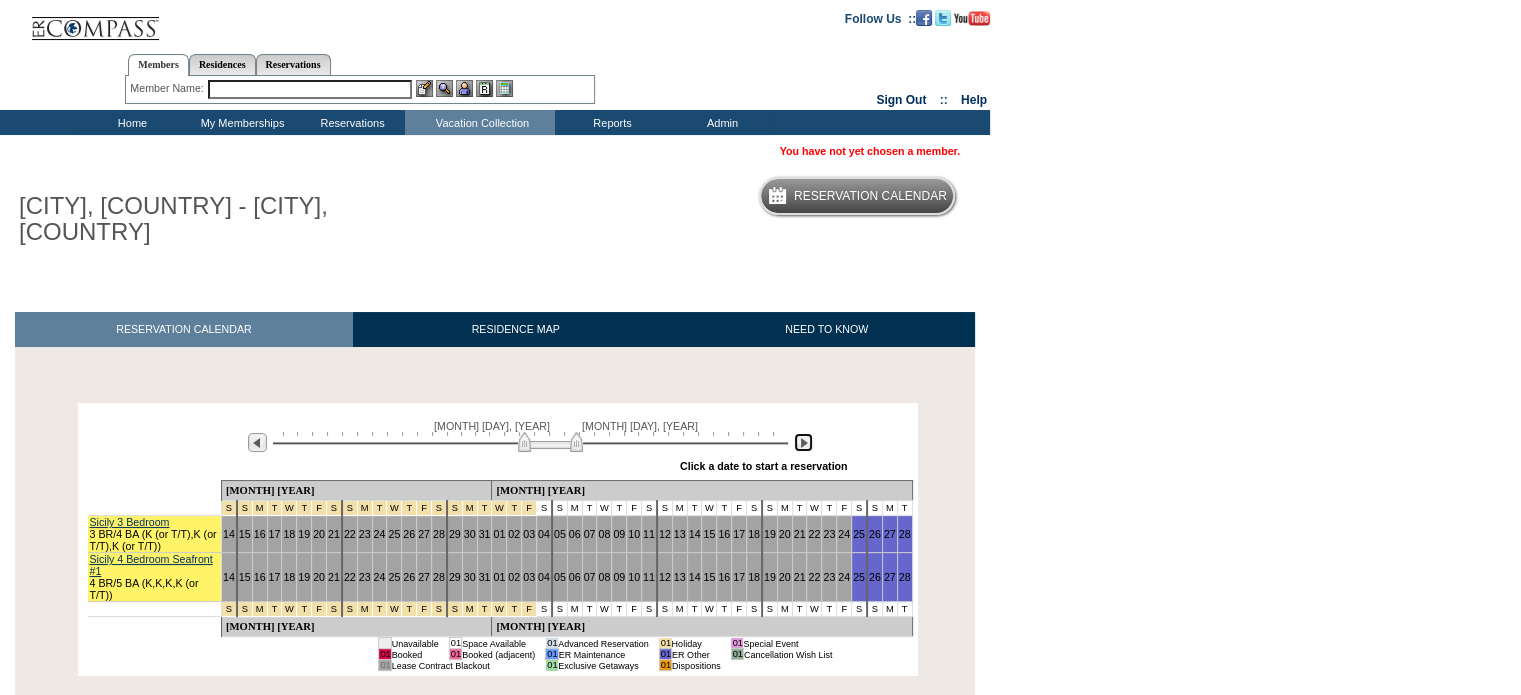 click at bounding box center (803, 442) 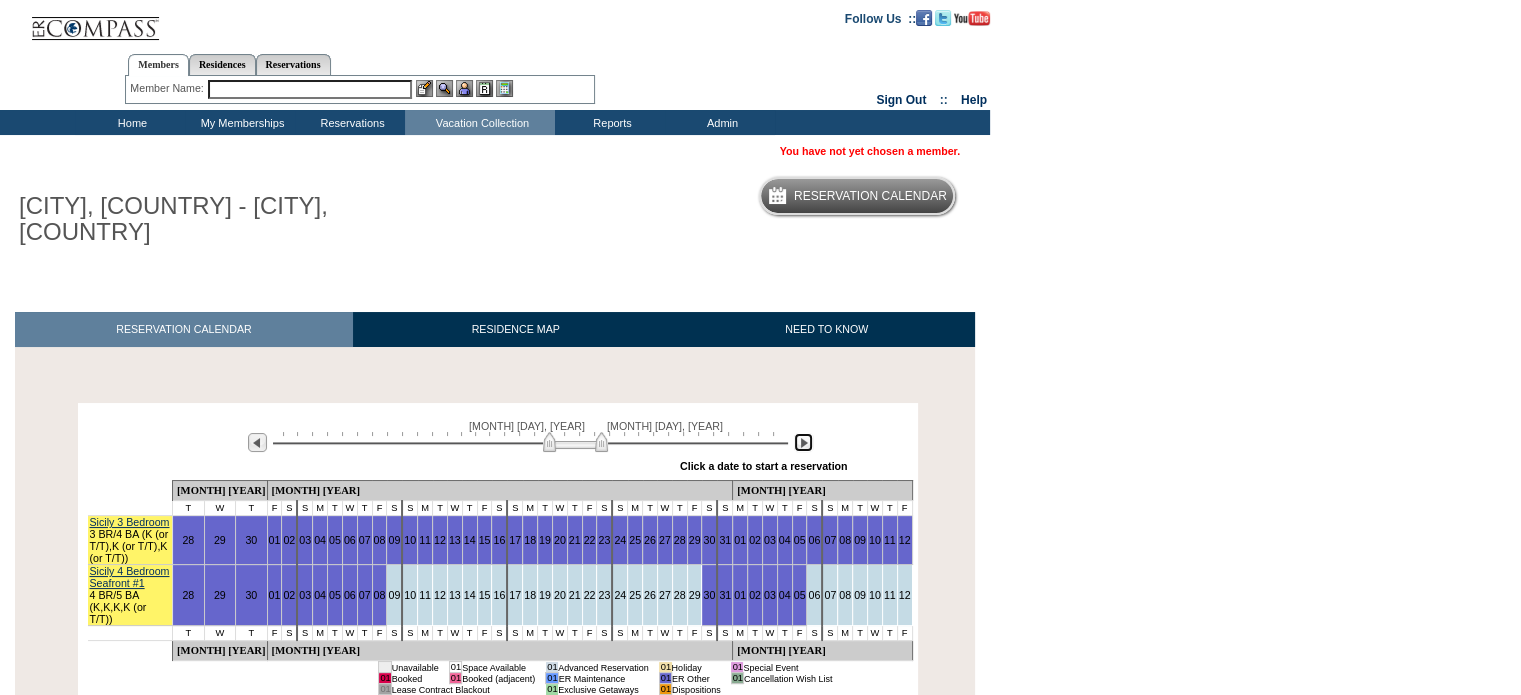 click at bounding box center (575, 442) 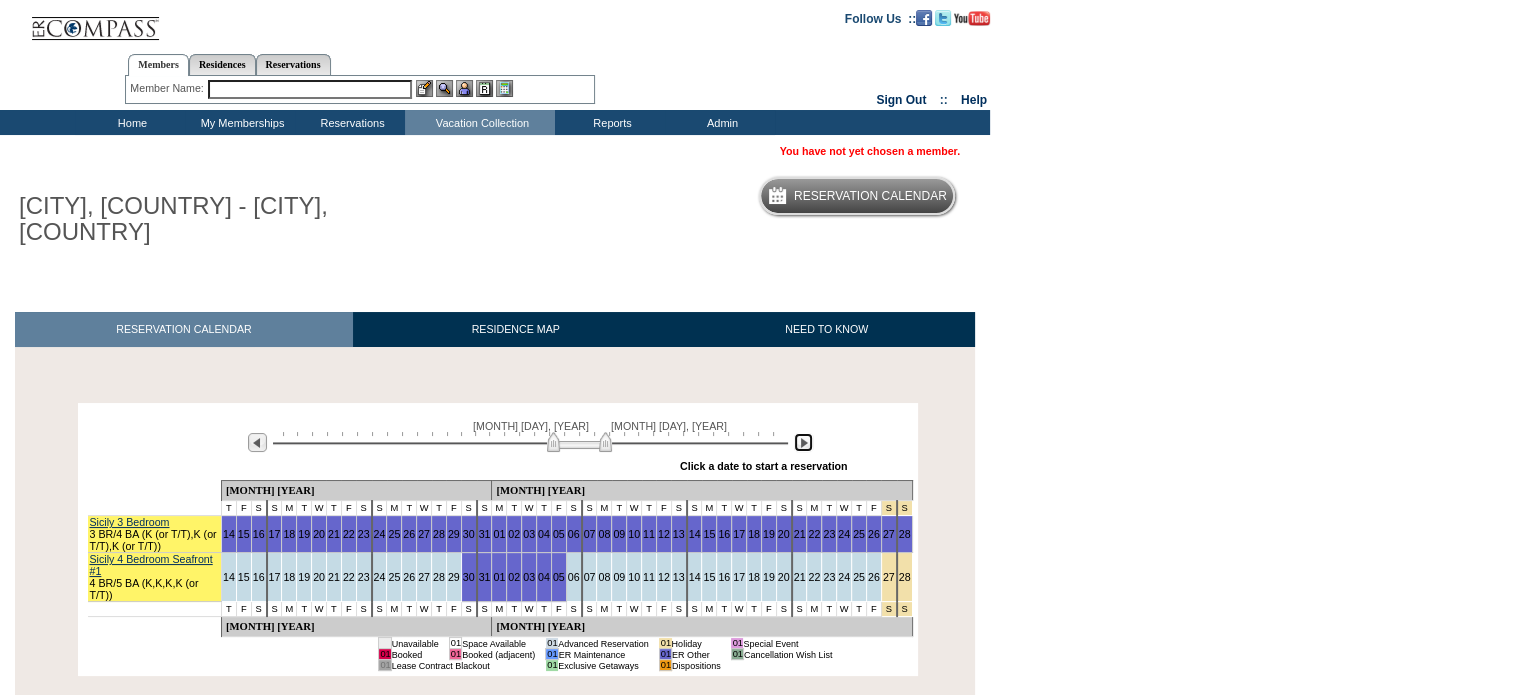 click at bounding box center [579, 442] 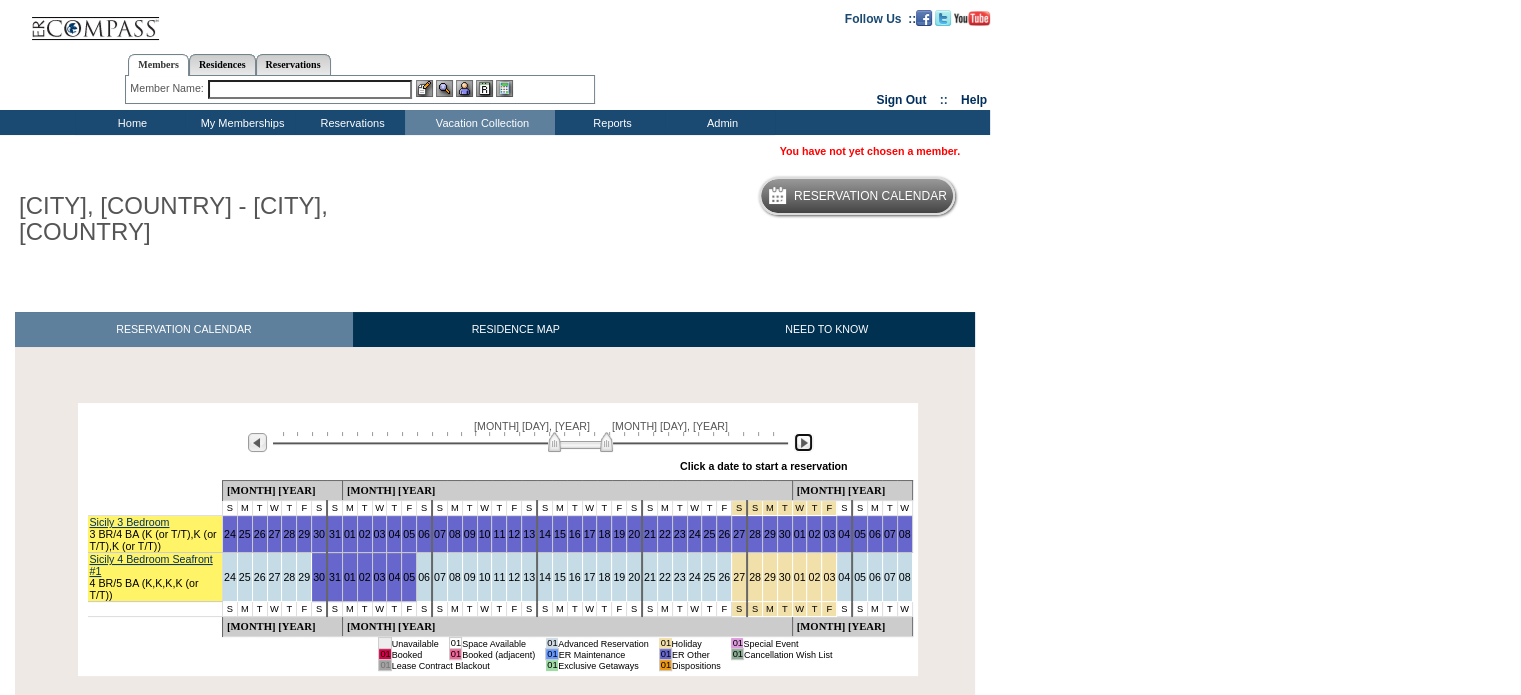 click at bounding box center (580, 442) 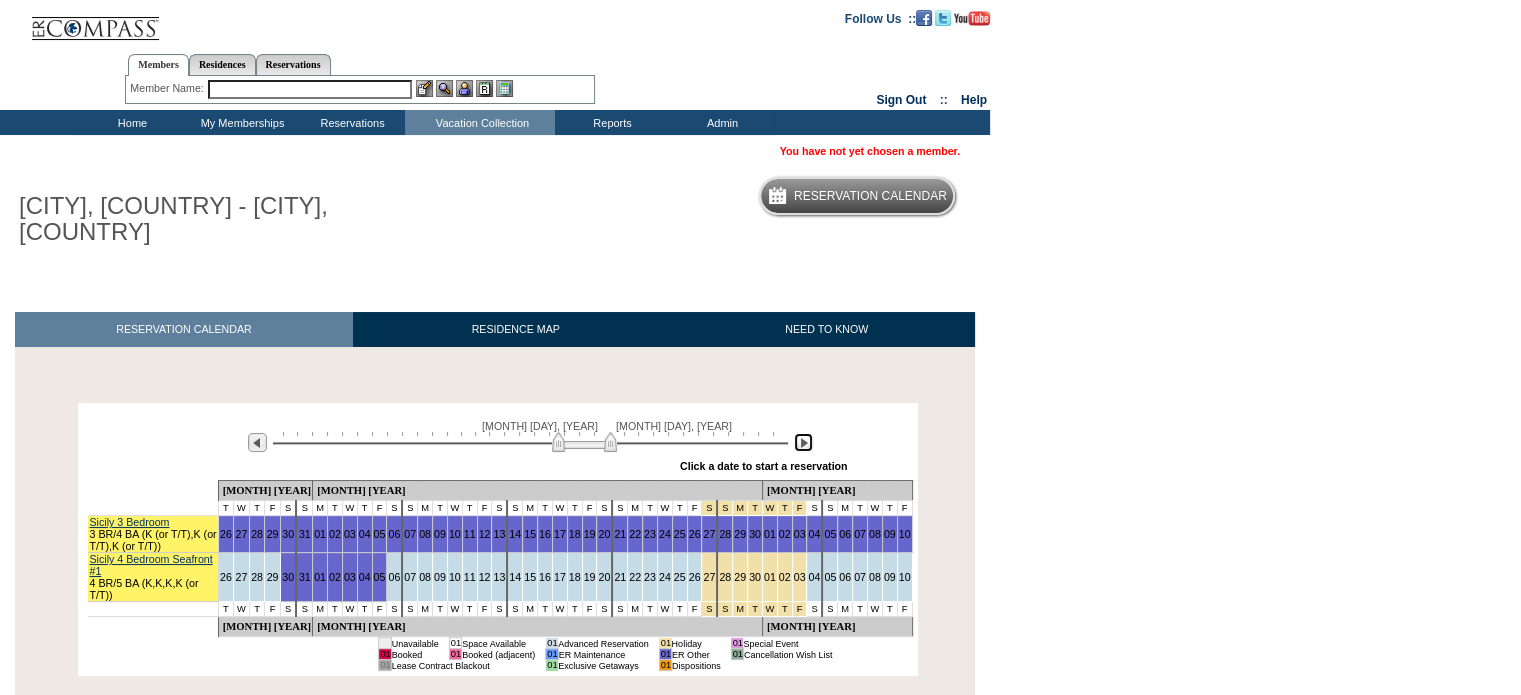 click at bounding box center (584, 442) 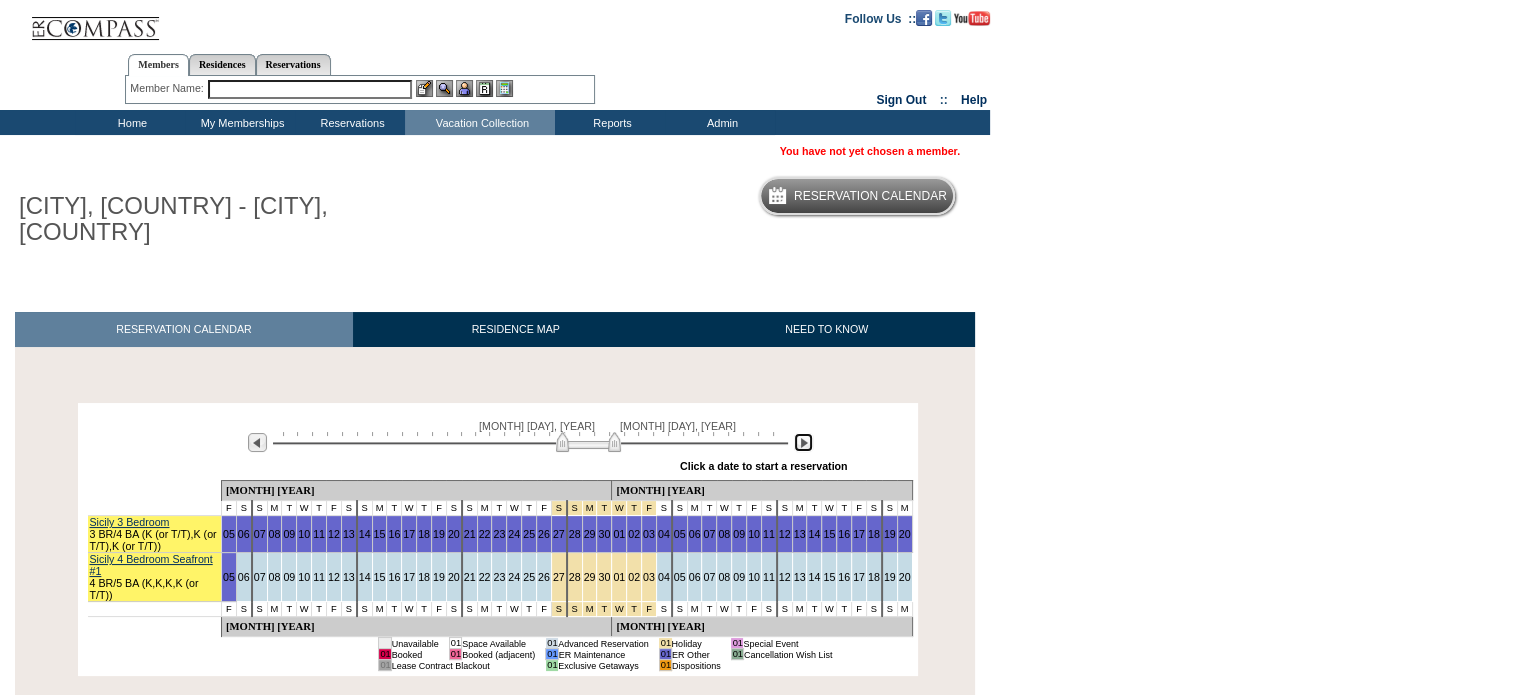 click at bounding box center [588, 442] 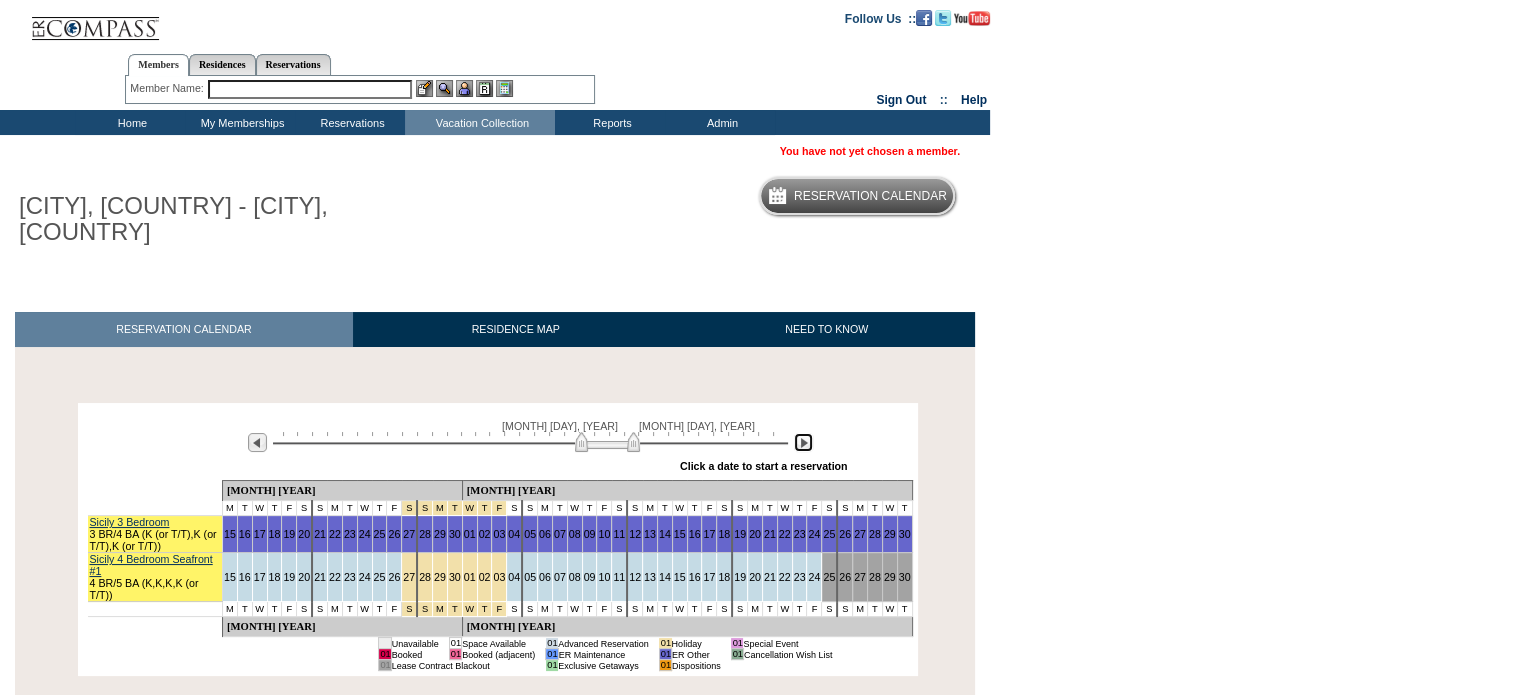 drag, startPoint x: 608, startPoint y: 420, endPoint x: 632, endPoint y: 424, distance: 24.33105 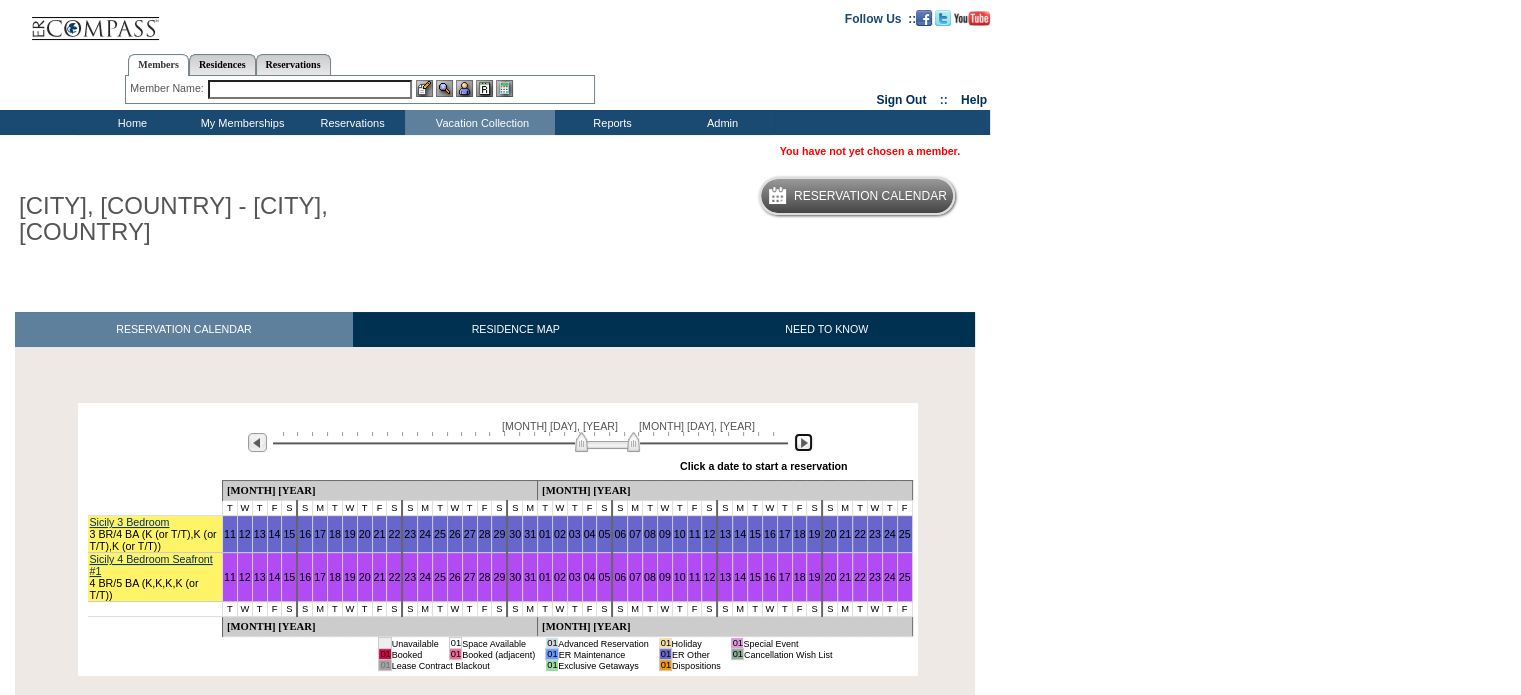 click at bounding box center [607, 442] 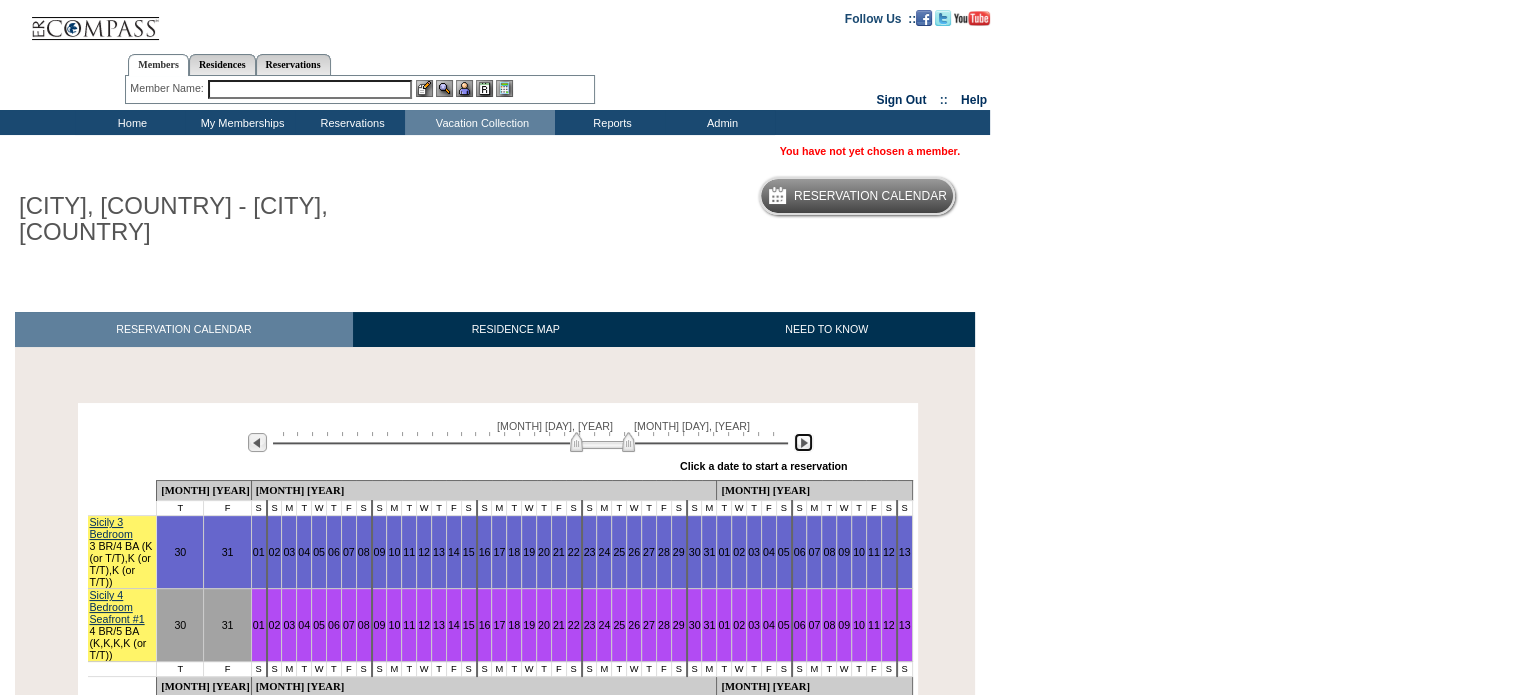 click at bounding box center (602, 442) 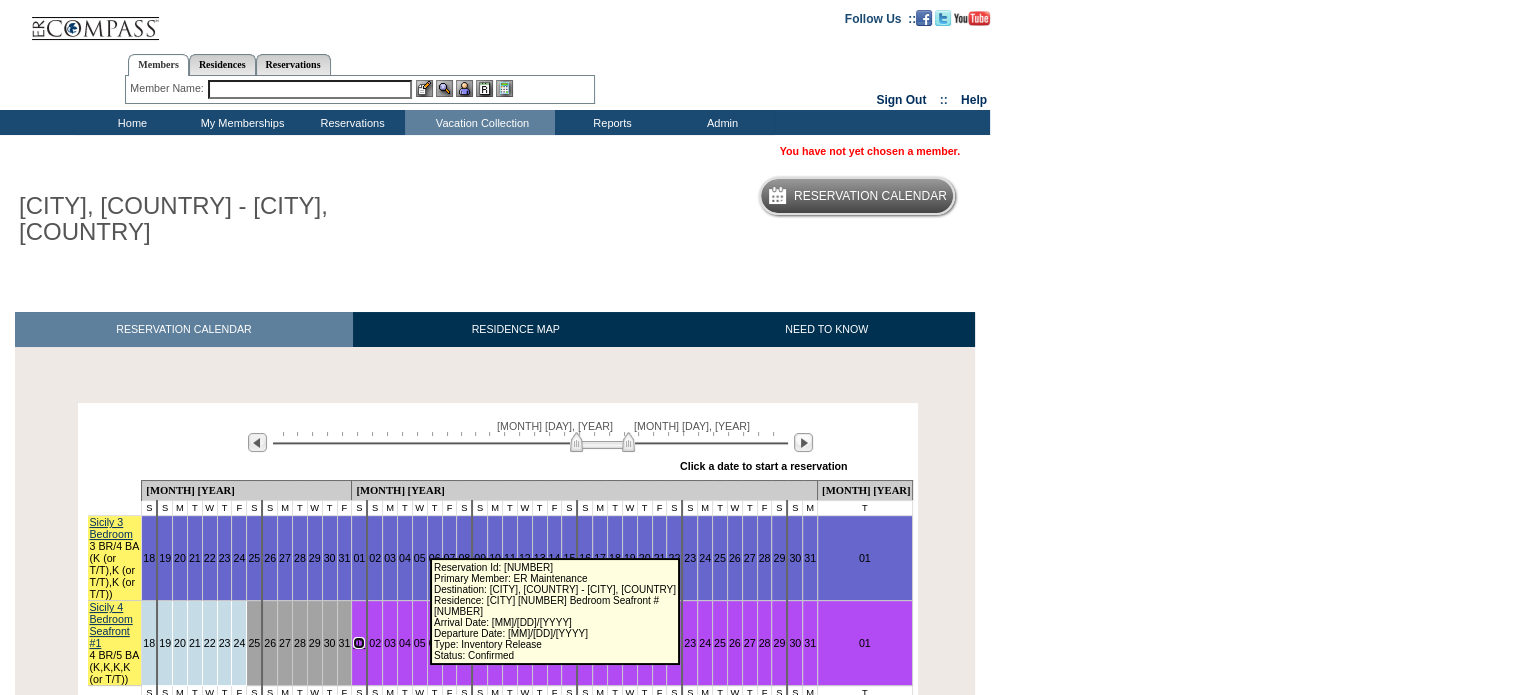 click on "01" at bounding box center (359, 643) 